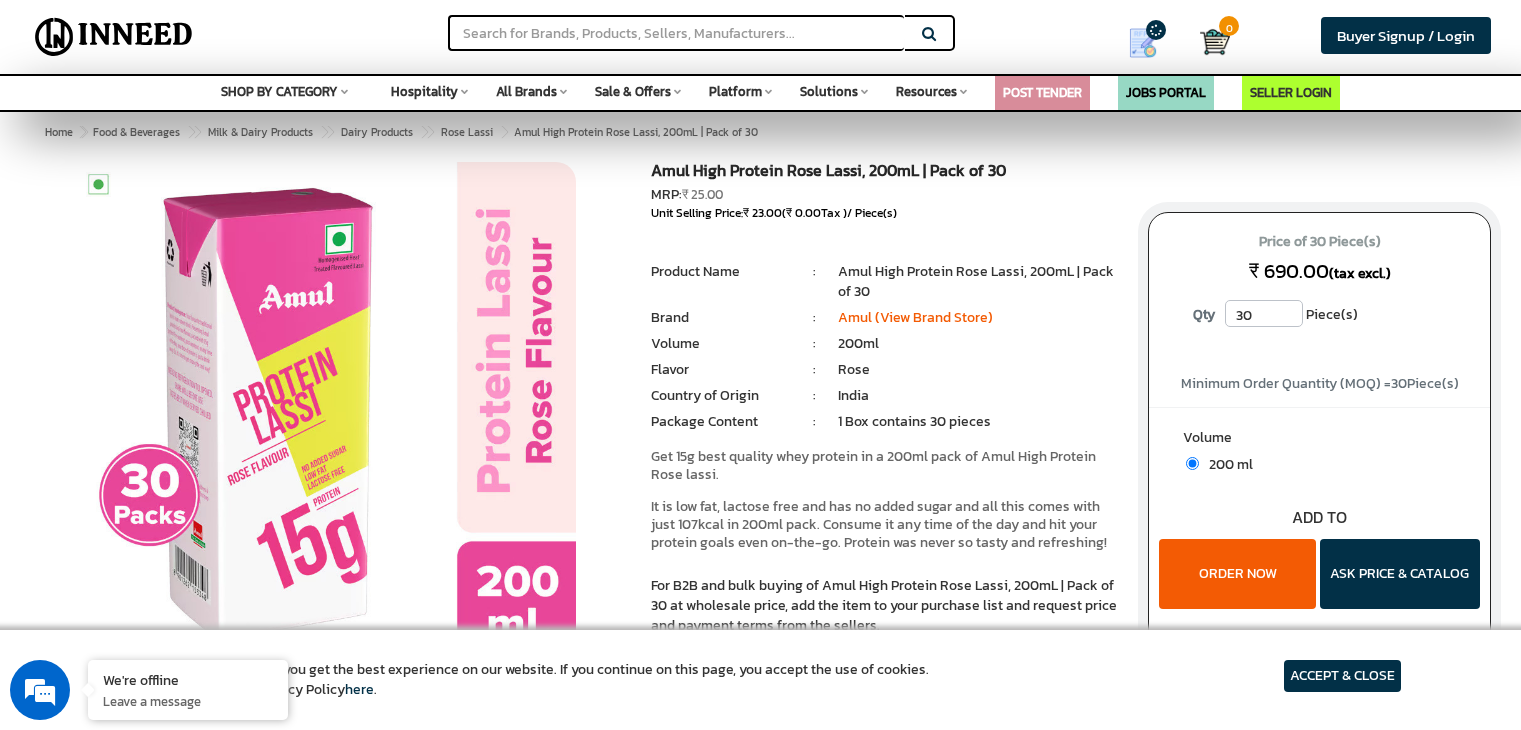 scroll, scrollTop: 86, scrollLeft: 0, axis: vertical 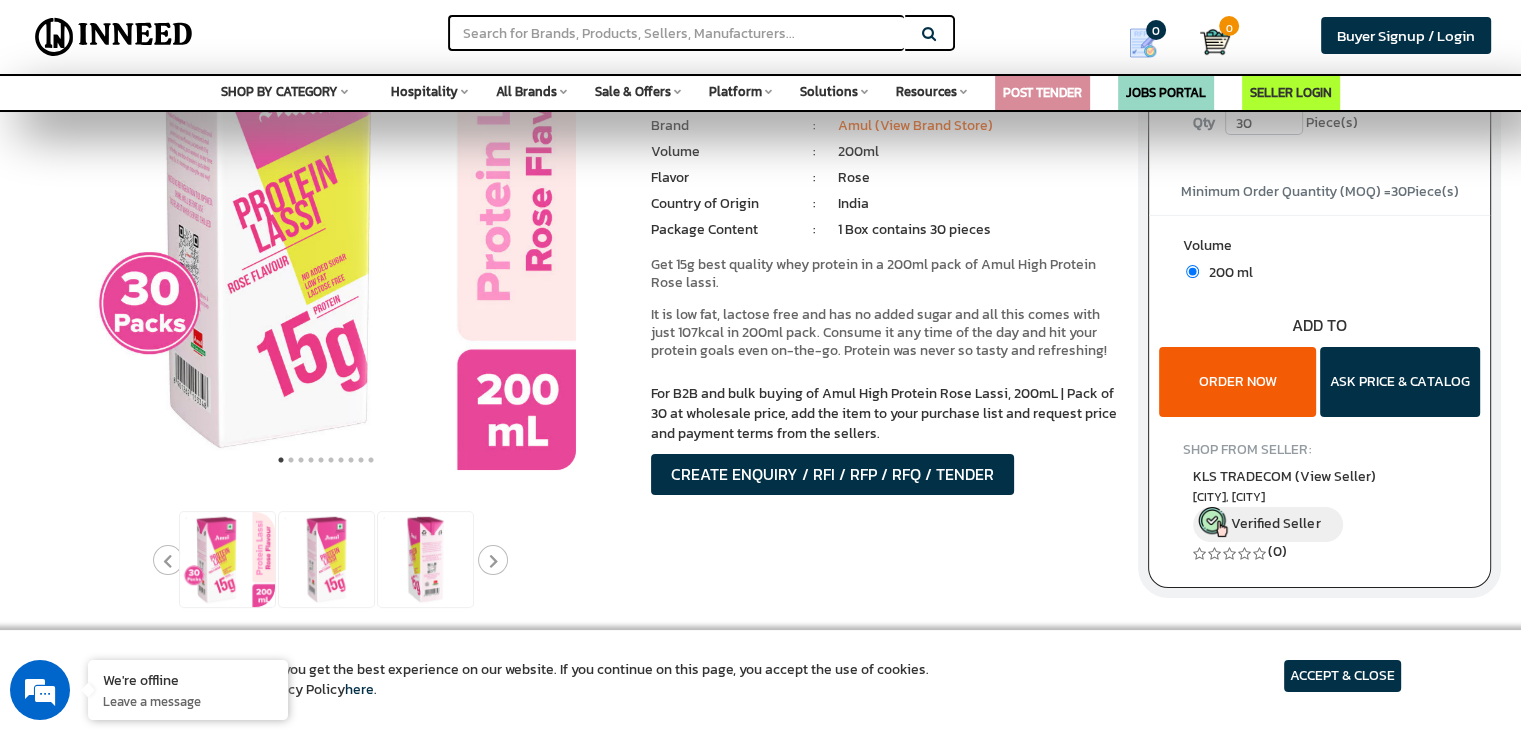 click on "ORDER NOW" at bounding box center [1237, 382] 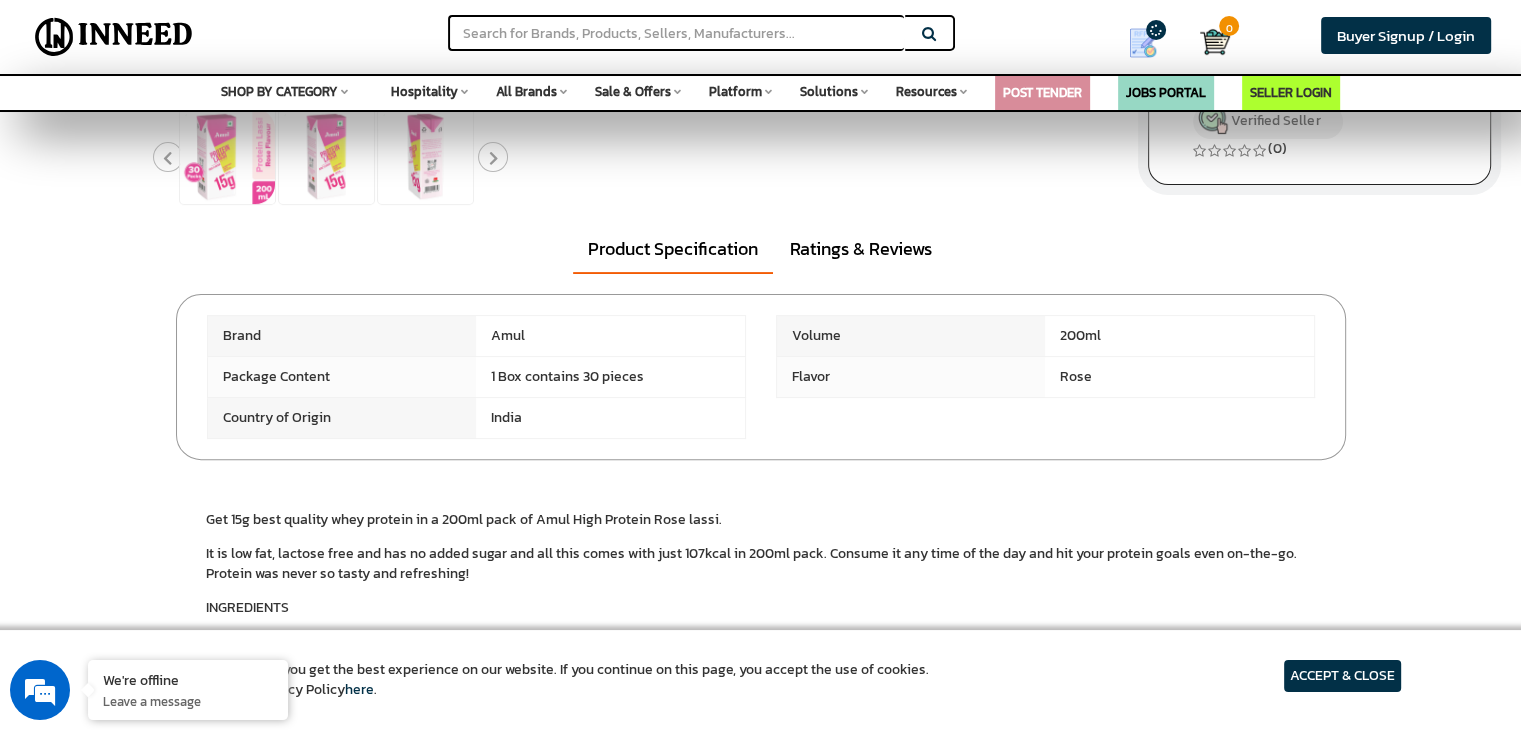 scroll, scrollTop: 0, scrollLeft: 0, axis: both 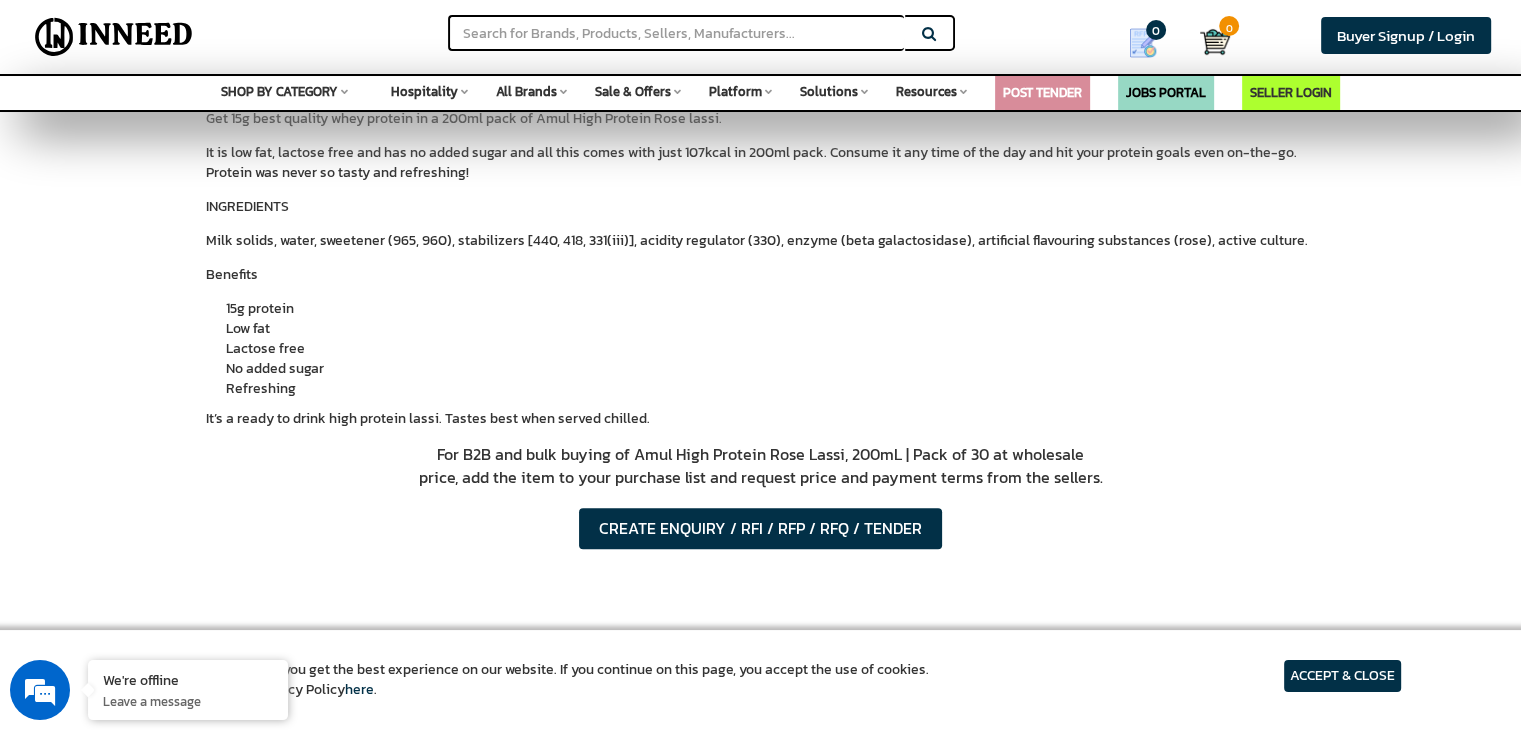 click on "ACCEPT & CLOSE" at bounding box center (1342, 676) 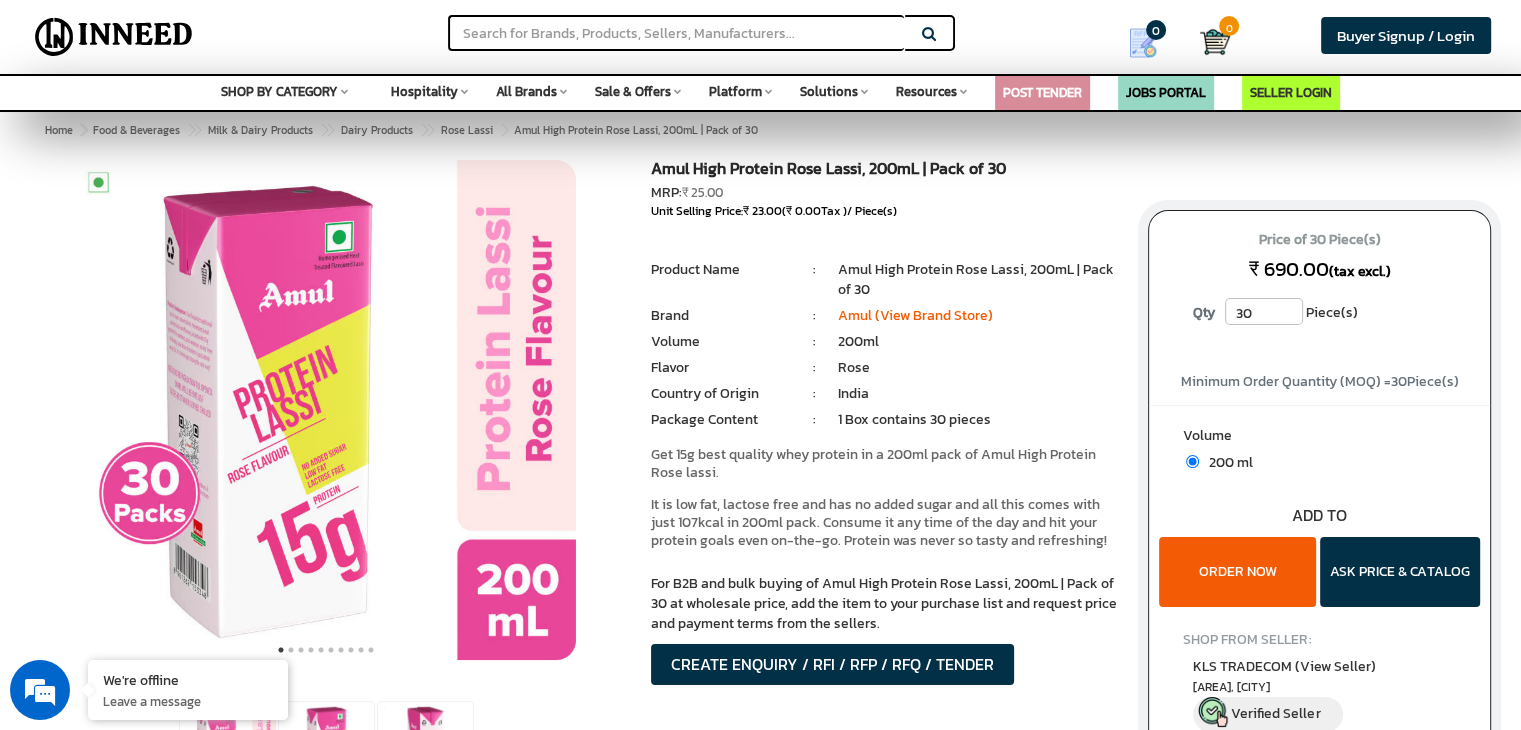 scroll, scrollTop: 0, scrollLeft: 0, axis: both 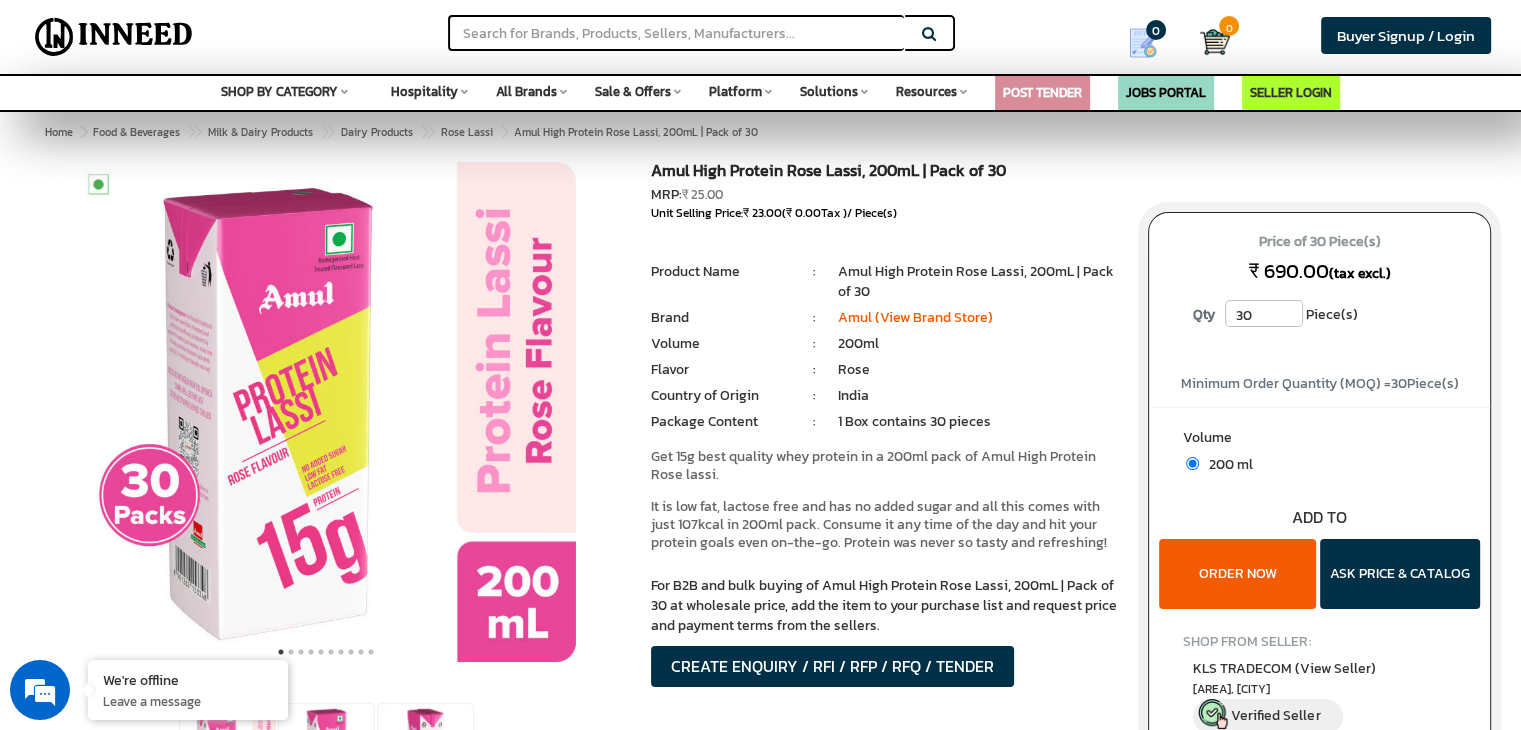 click on "ORDER NOW" at bounding box center [1237, 574] 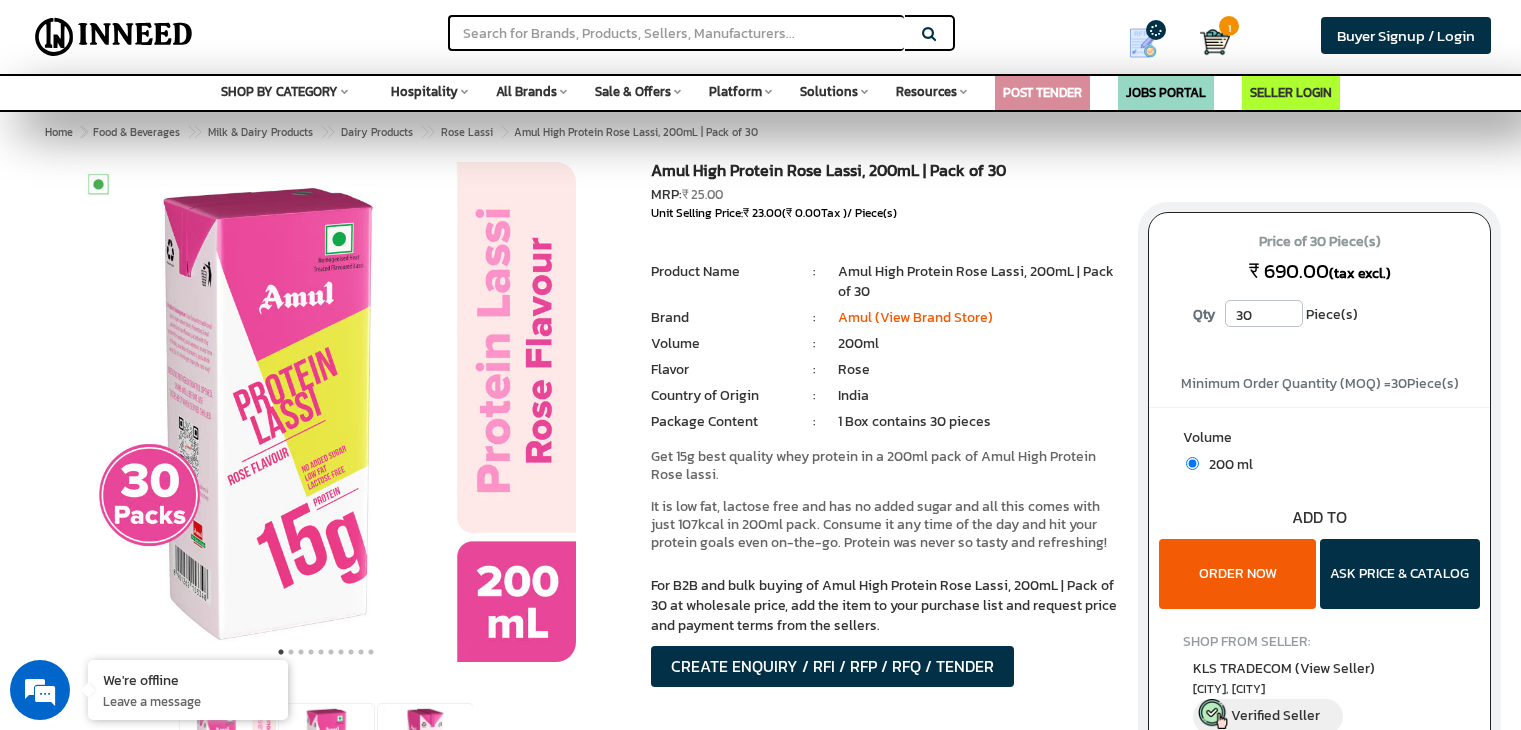 scroll, scrollTop: 0, scrollLeft: 0, axis: both 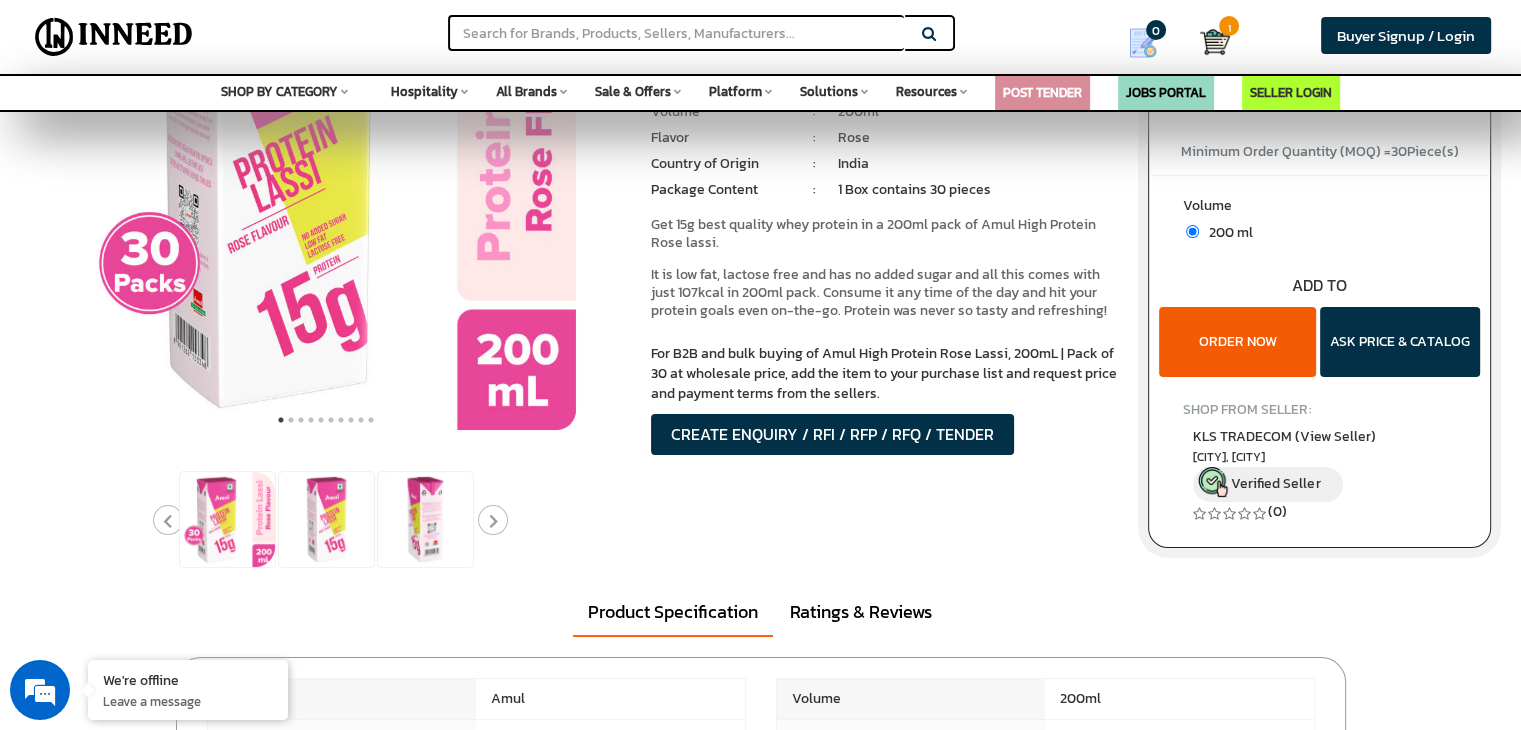 drag, startPoint x: 1264, startPoint y: 348, endPoint x: 798, endPoint y: 453, distance: 477.68295 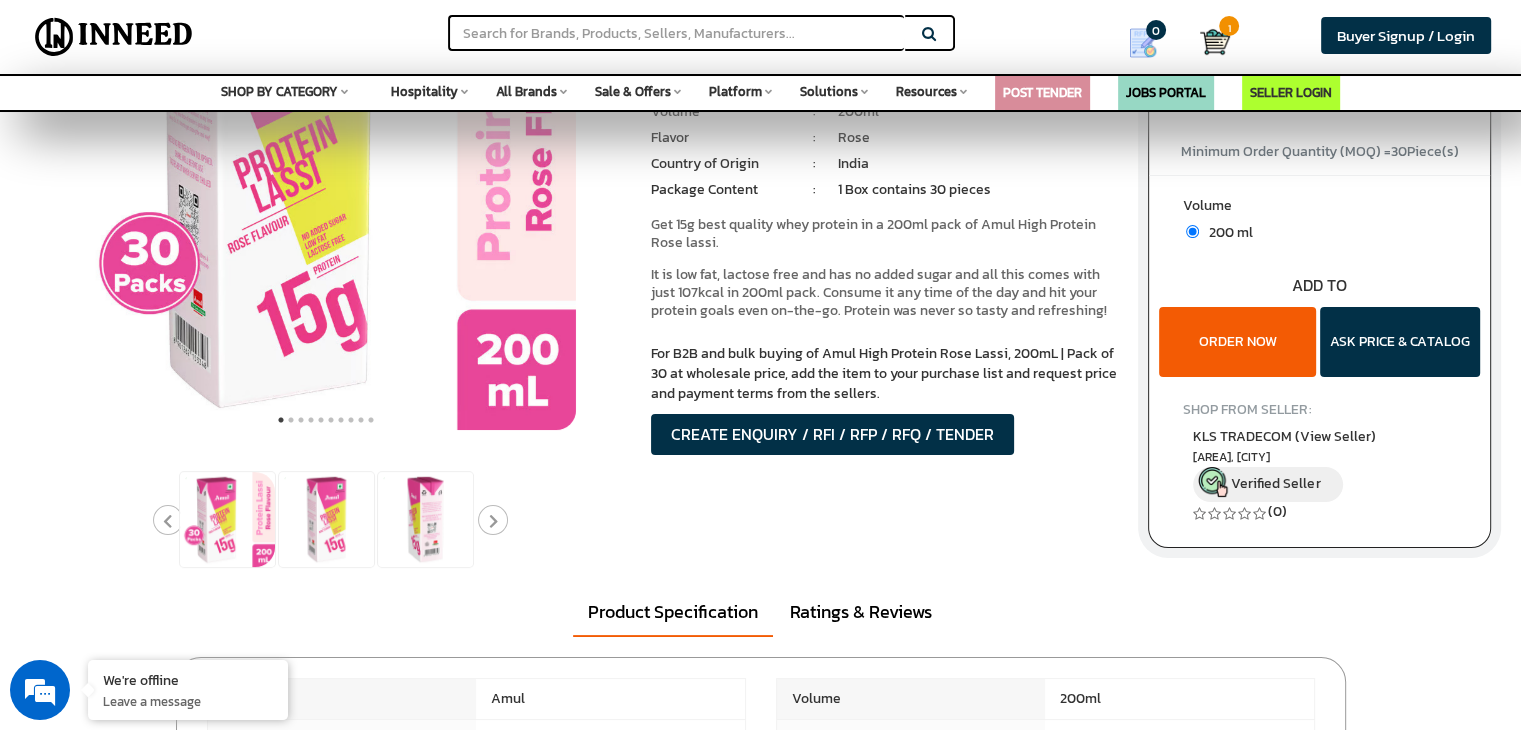 scroll, scrollTop: 232, scrollLeft: 0, axis: vertical 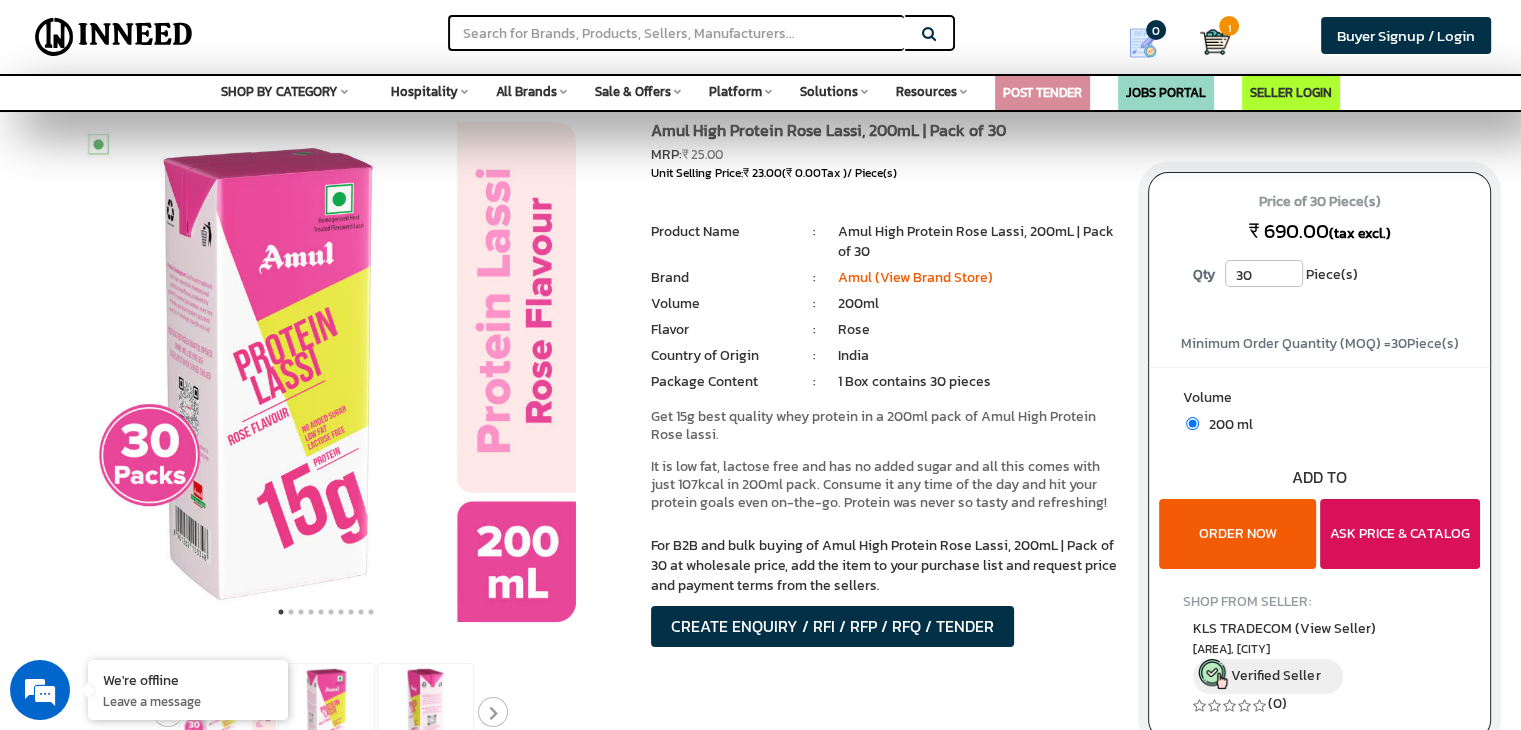 click on "ASK PRICE & CATALOG" at bounding box center [1400, 534] 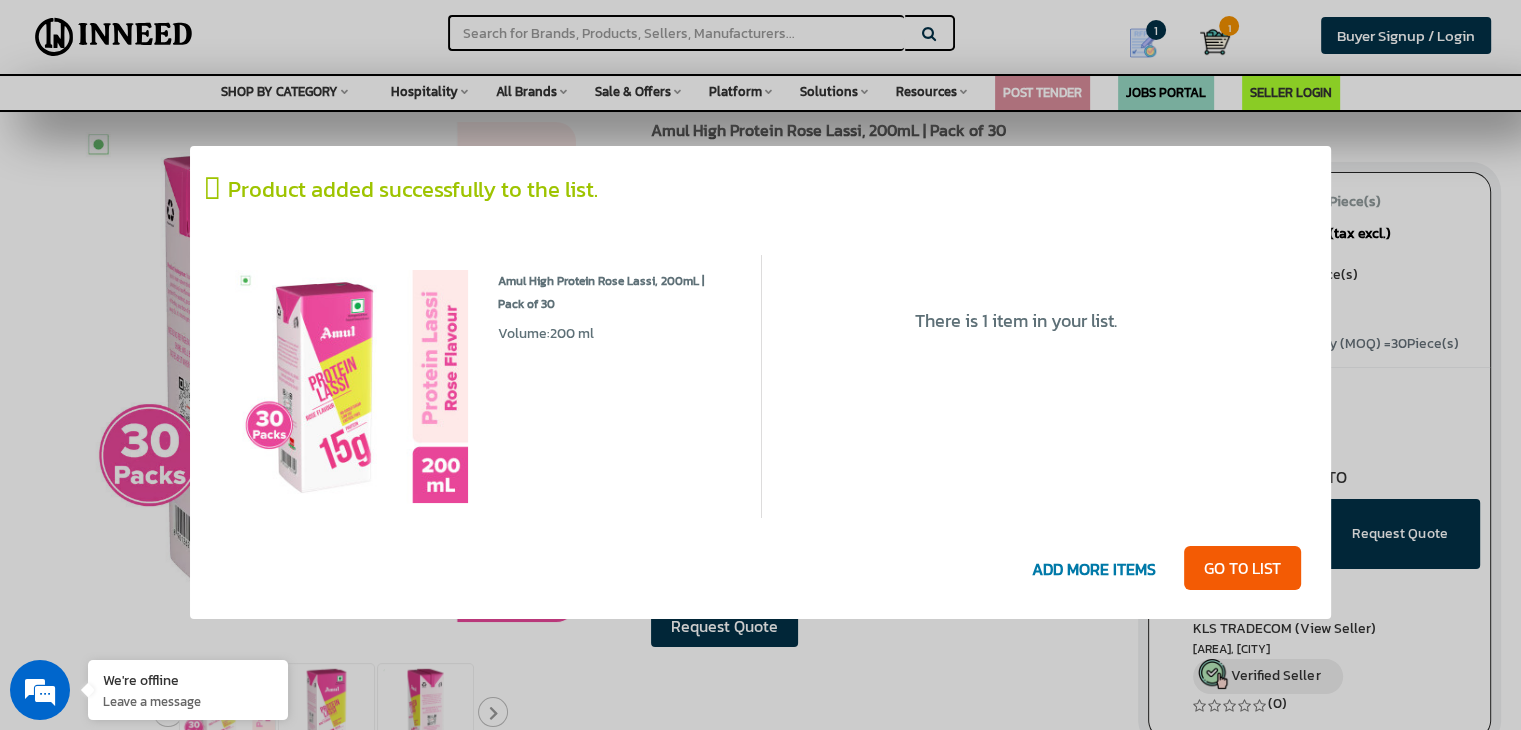 click at bounding box center (216, 189) 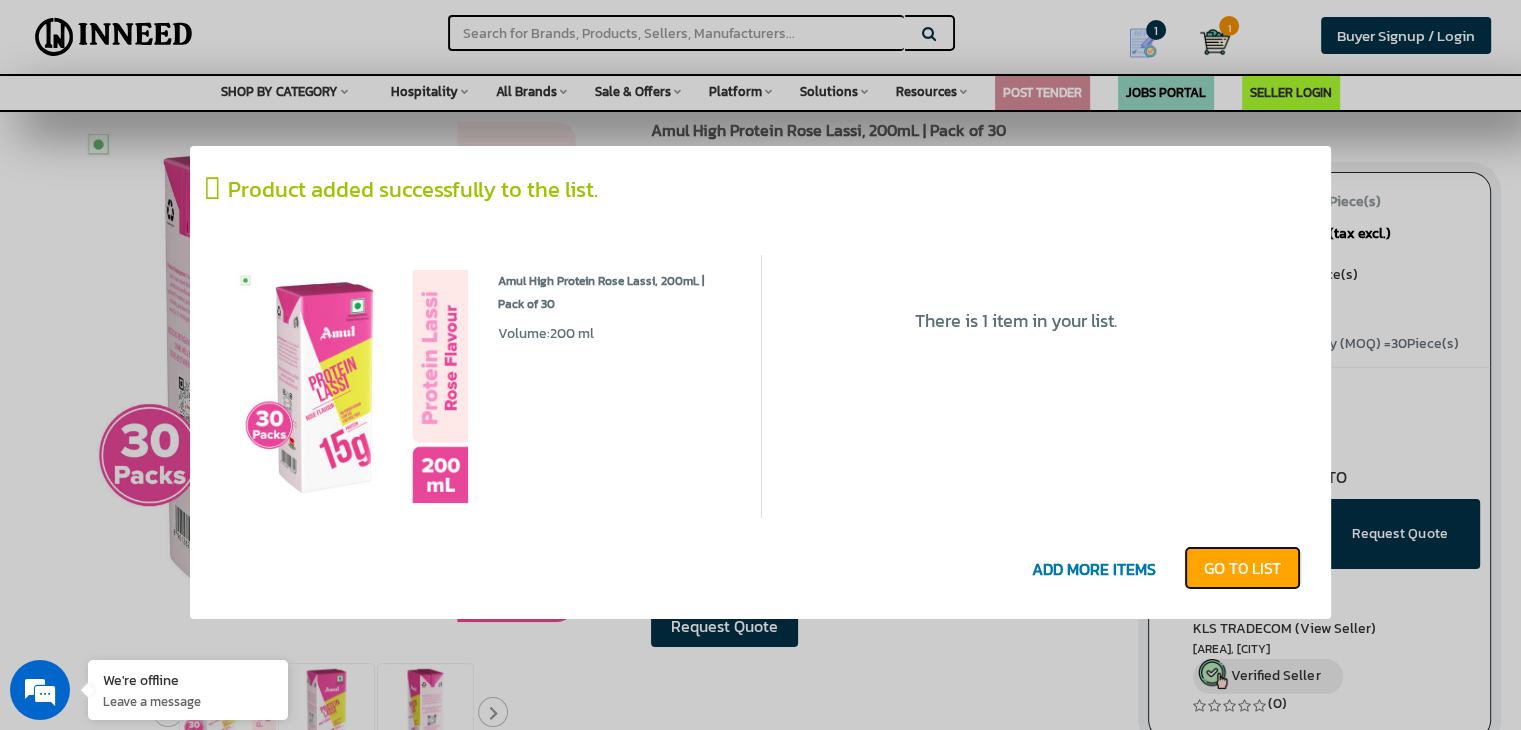 click on "GO T0 LIST" at bounding box center (1242, 568) 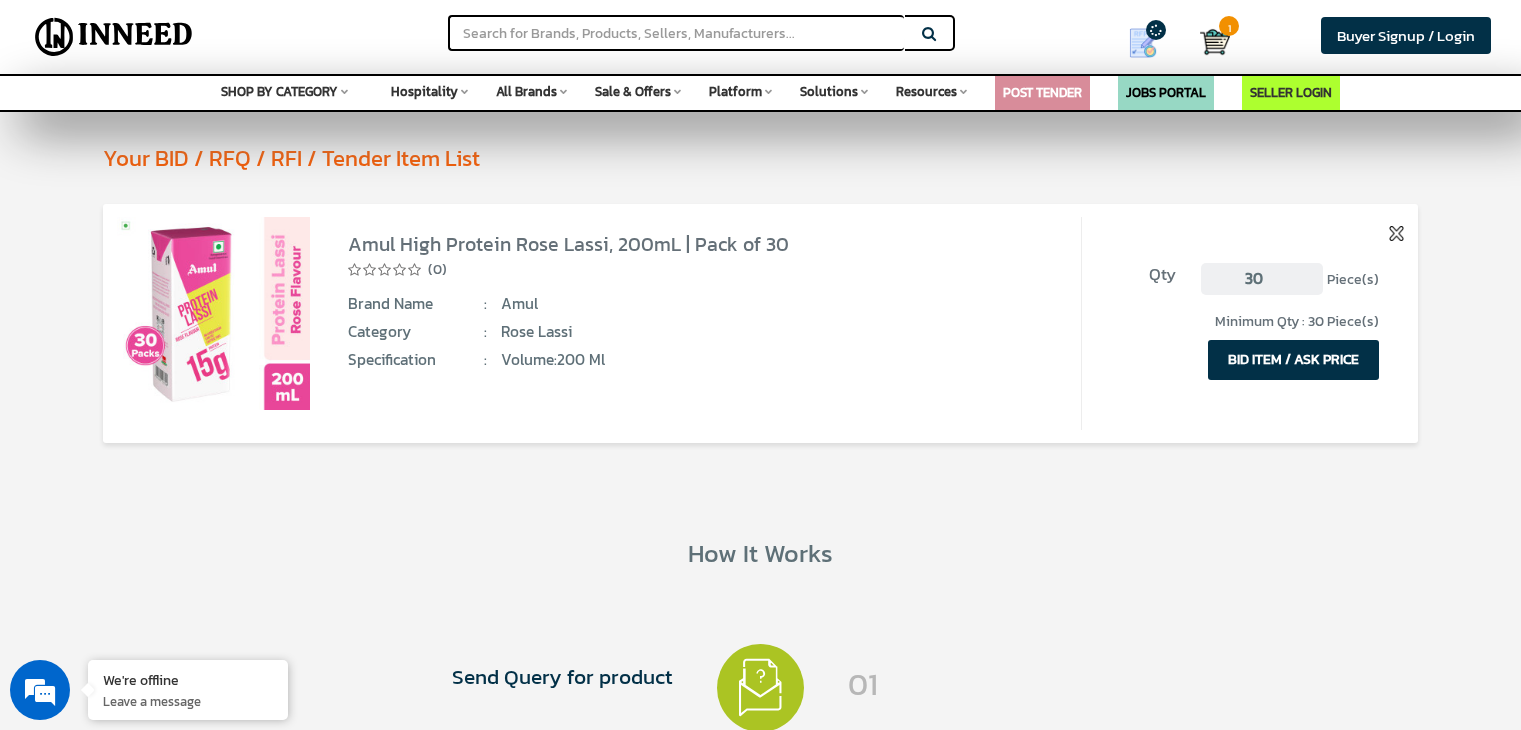 scroll, scrollTop: 0, scrollLeft: 0, axis: both 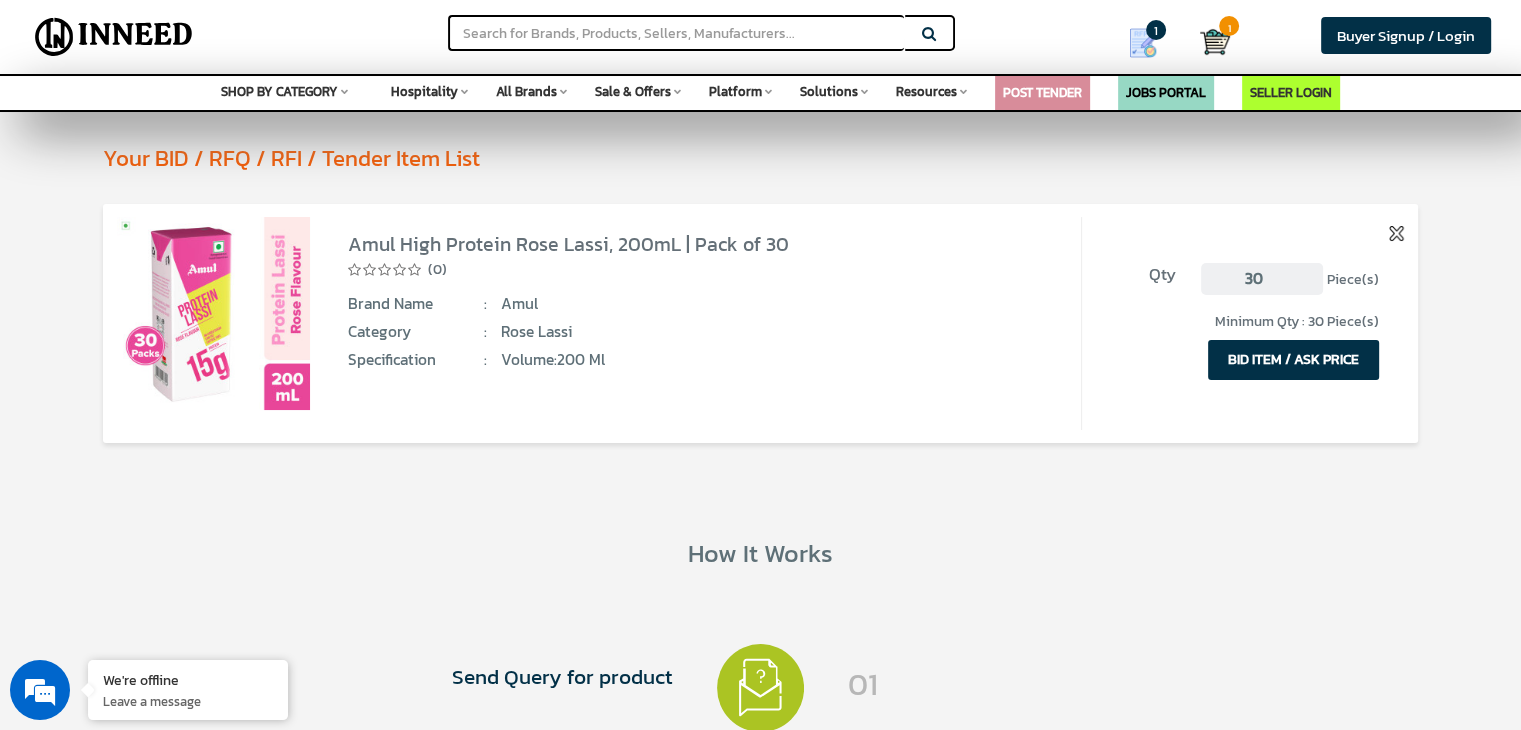 click on "BID ITEM / ASK PRICE" at bounding box center [1293, 360] 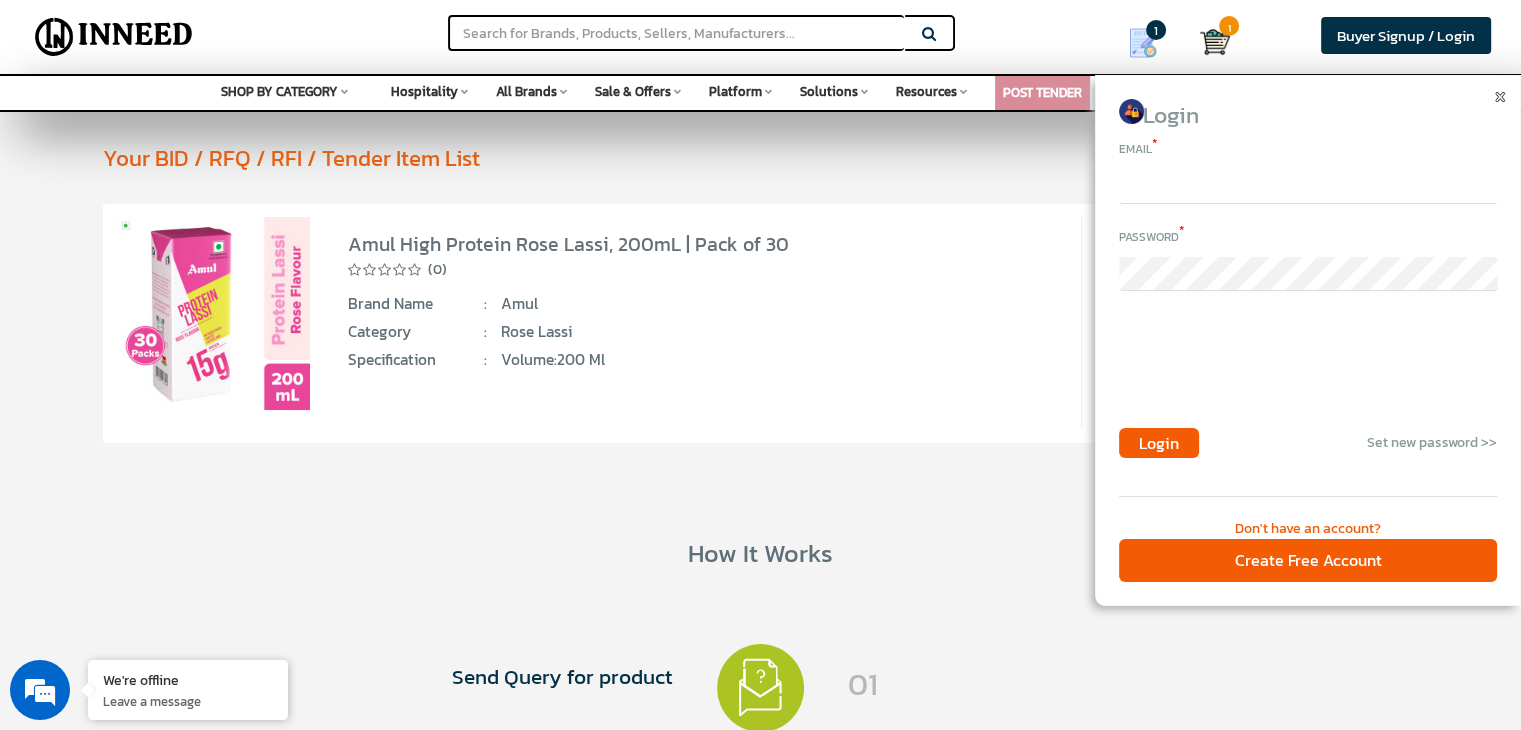 click at bounding box center [1308, 187] 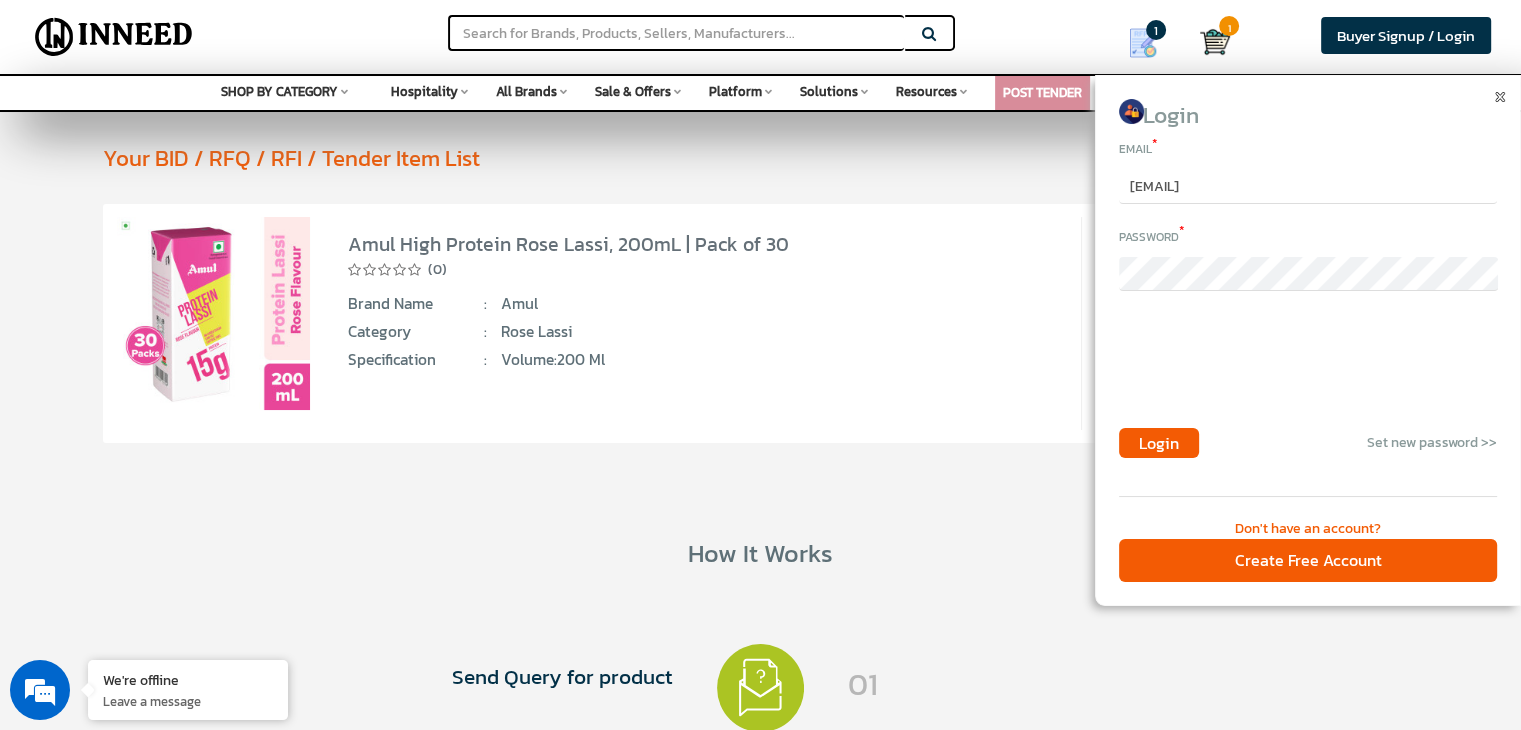 click on "agadhave146@gmail.com" at bounding box center (1308, 187) 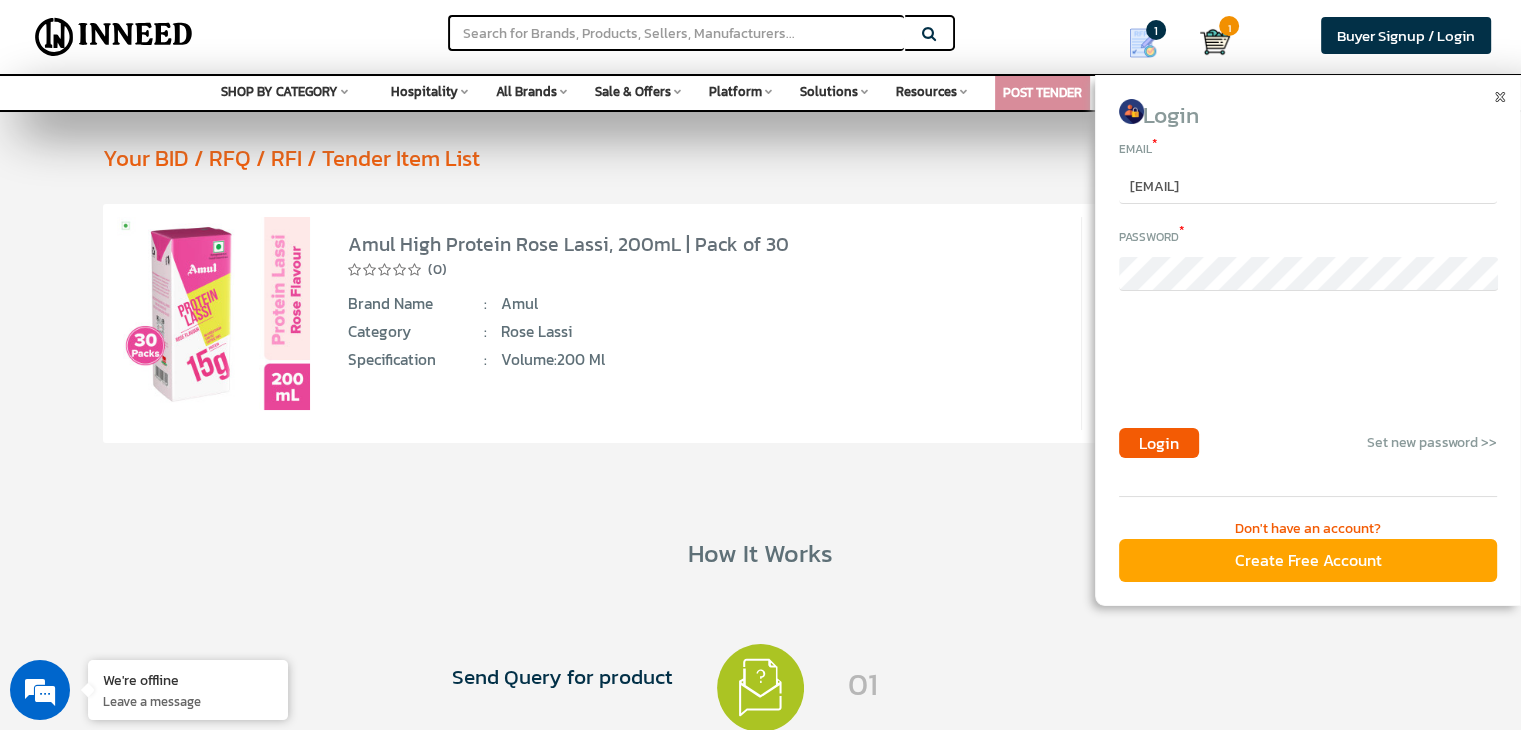 click on "Create Free Account" at bounding box center [1308, 560] 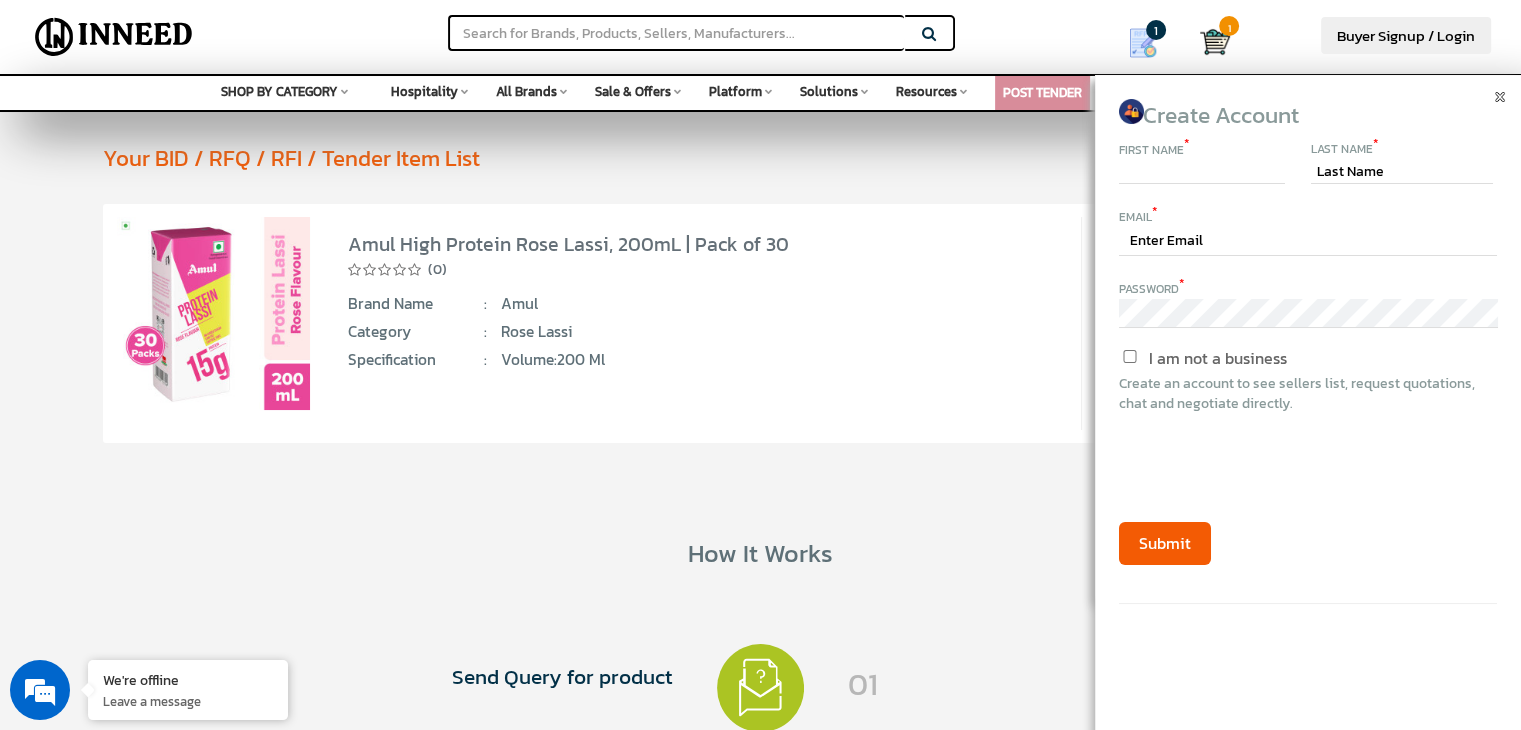click at bounding box center (1202, 172) 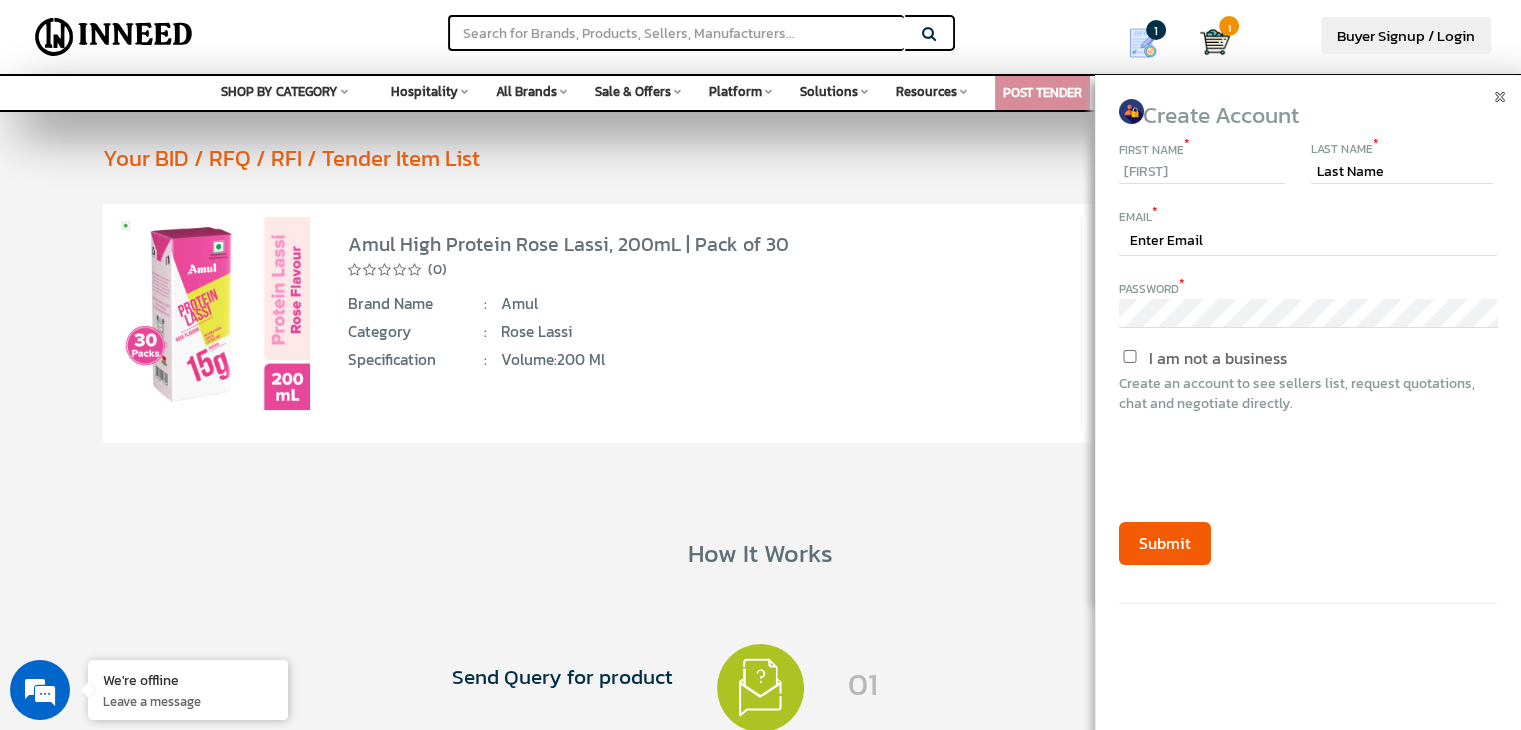 type on "aditya" 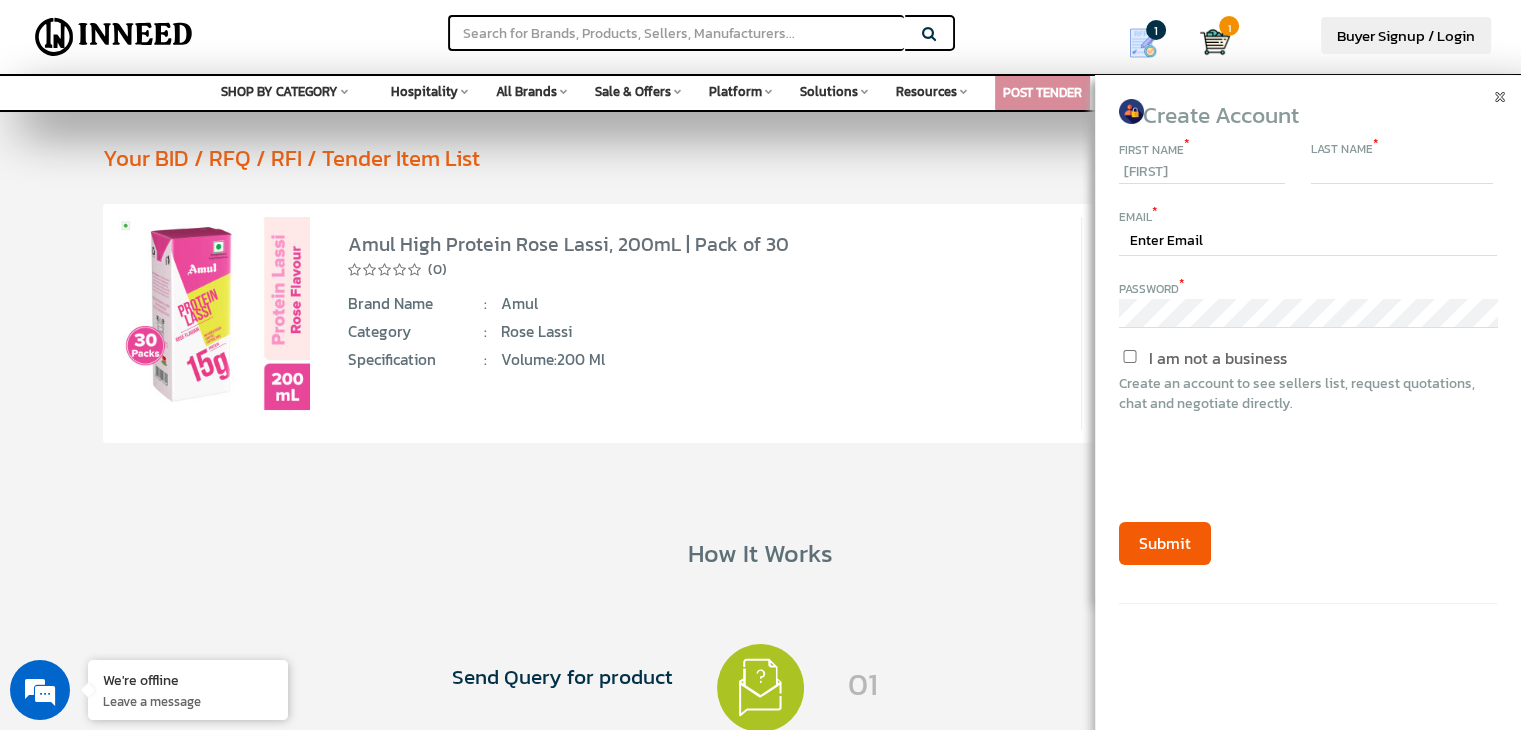 click at bounding box center (1402, 172) 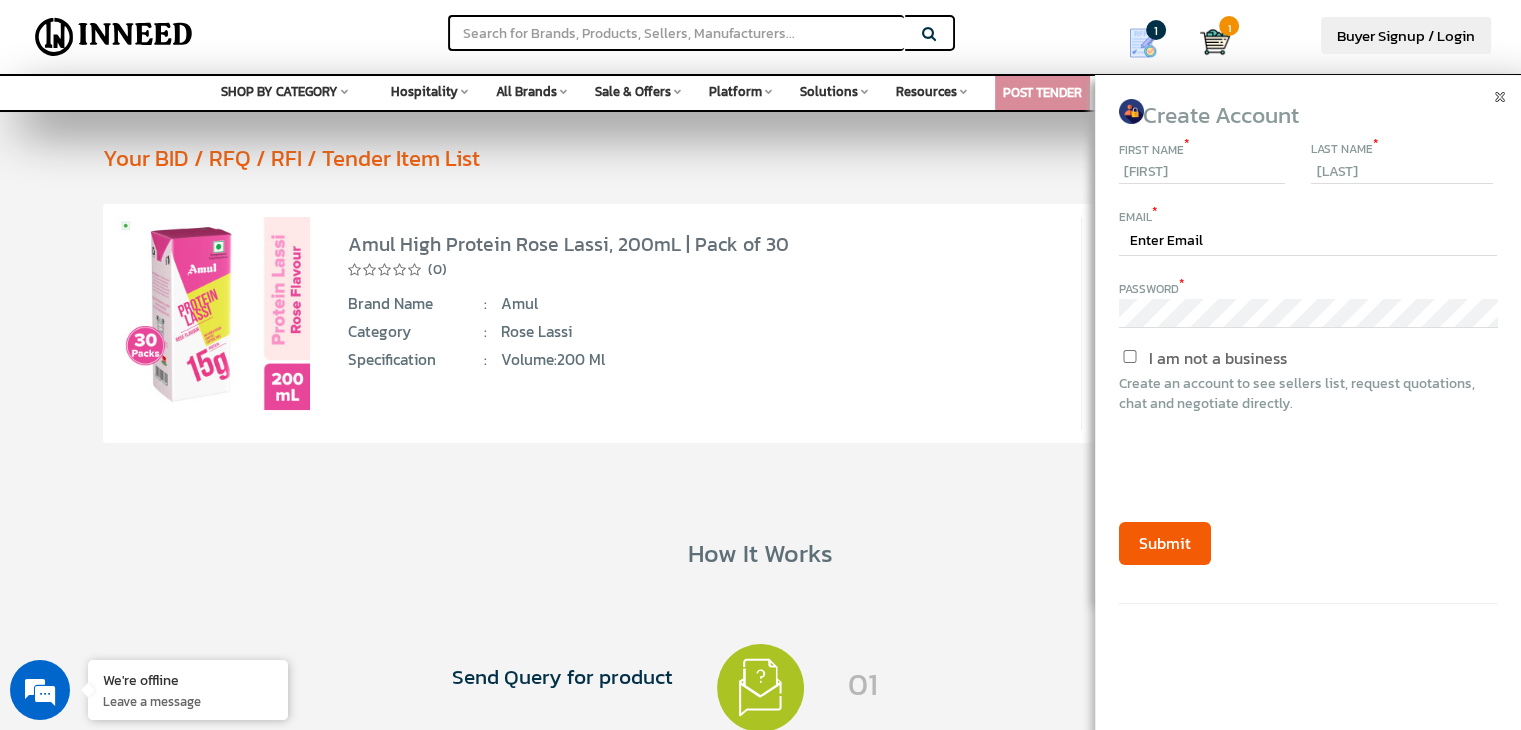 type on "gadhave" 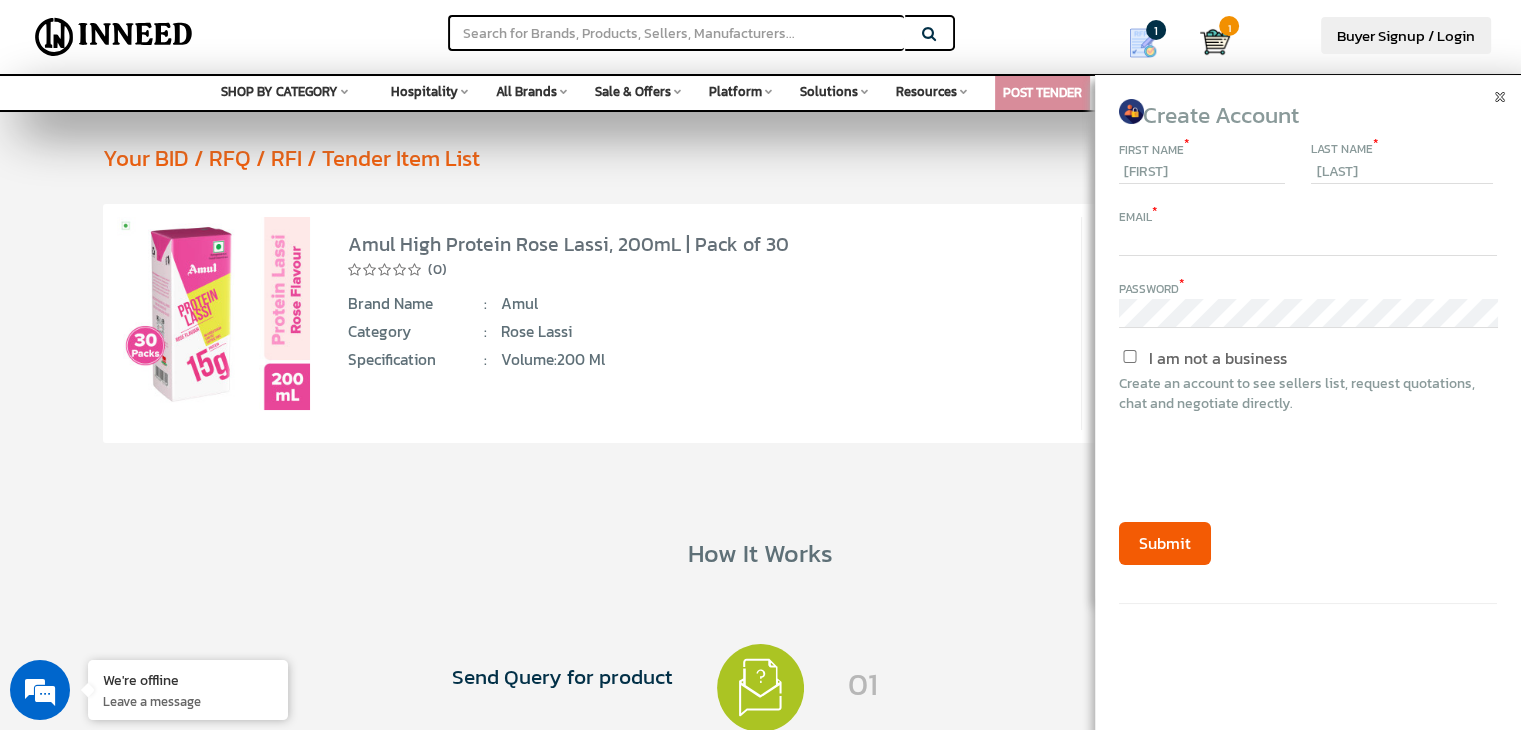 click at bounding box center [1308, 242] 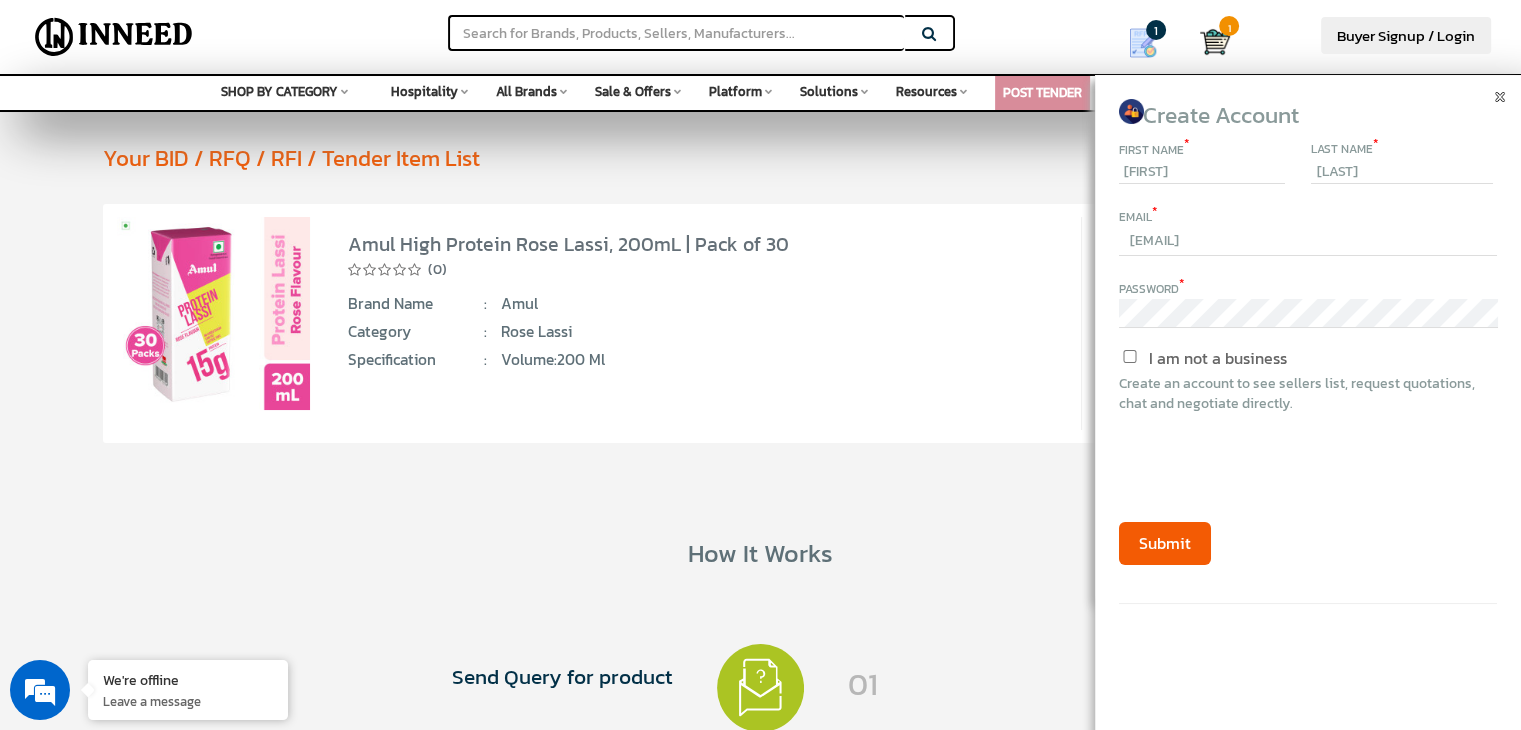 type on "[EMAIL]" 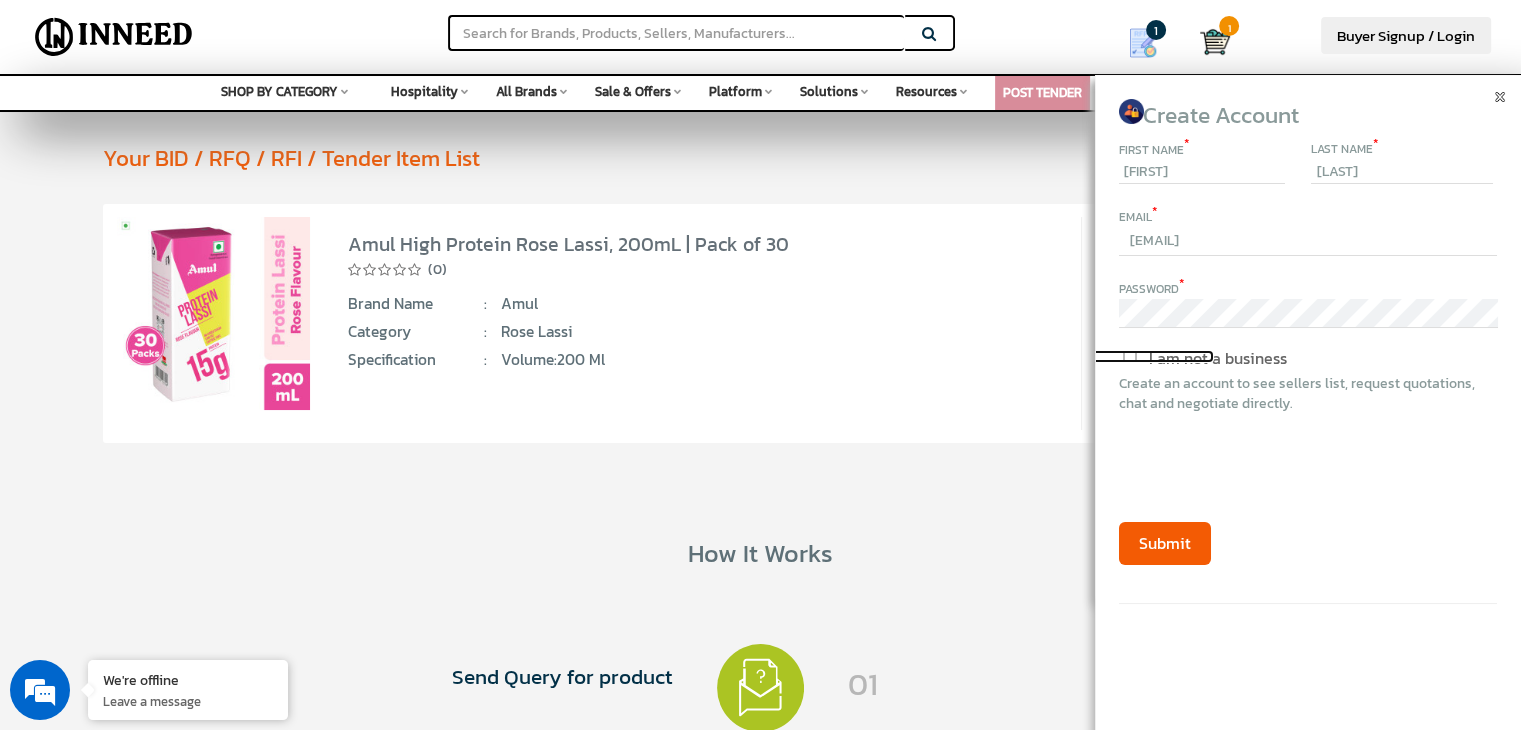 click on "I am not a business" at bounding box center (1130, 356) 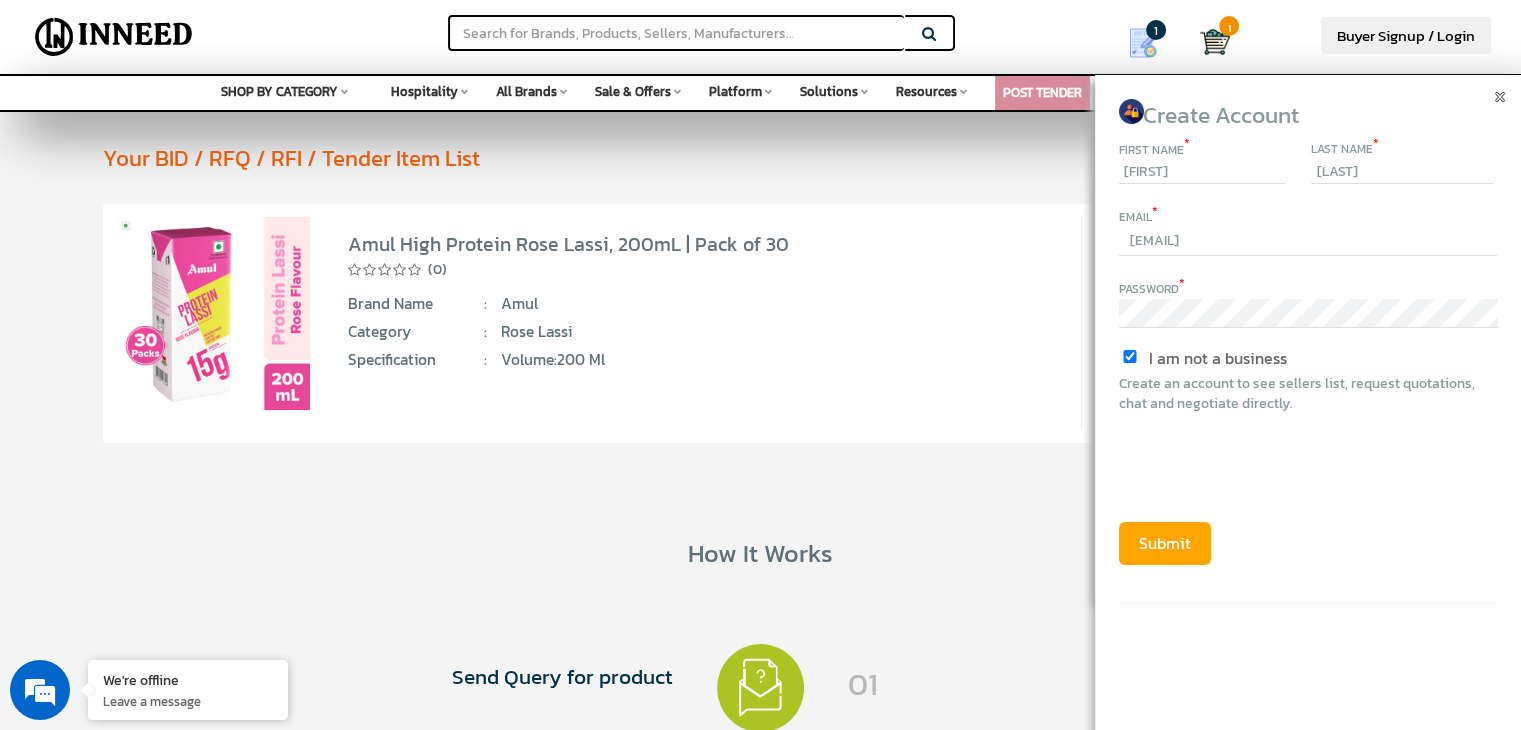 click on "Submit" at bounding box center (1165, 543) 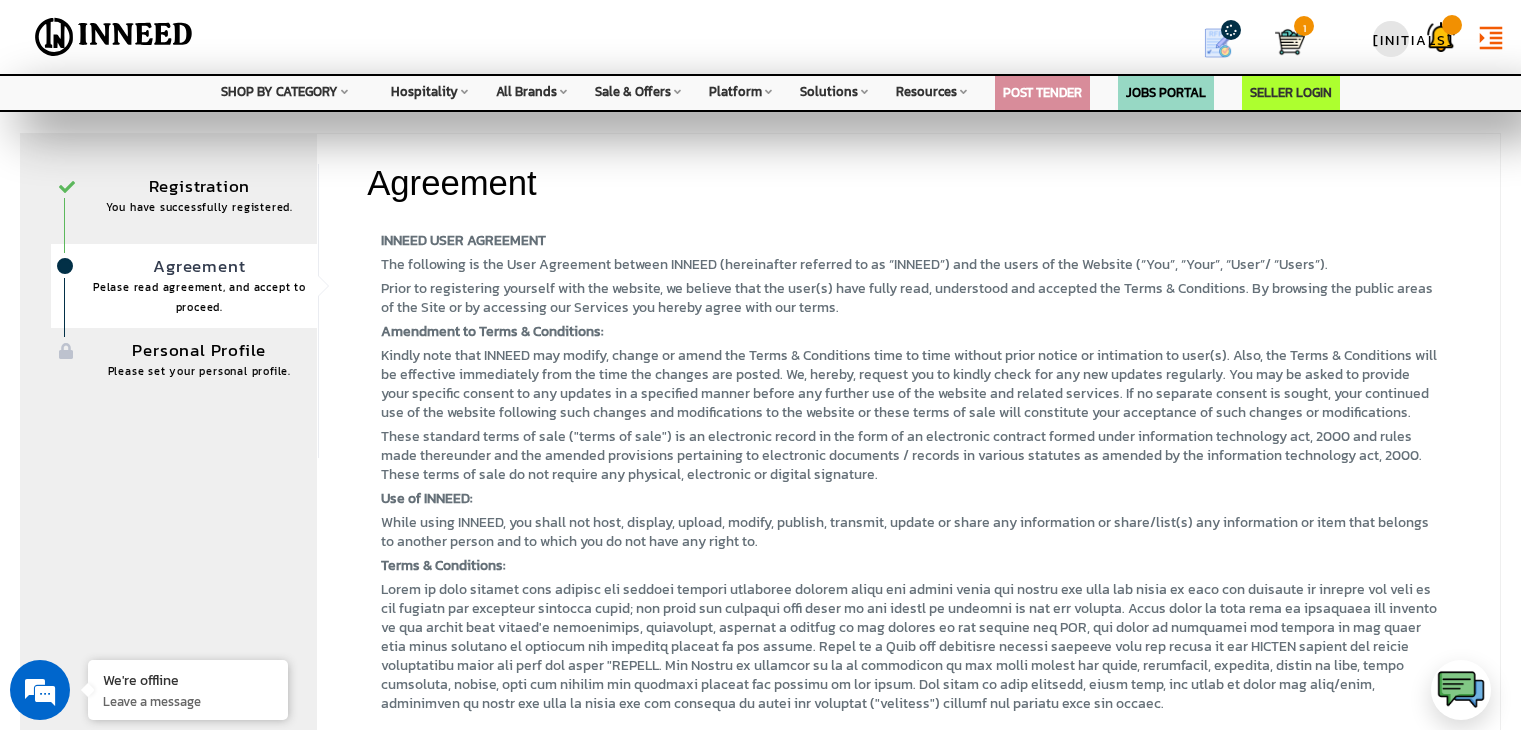scroll, scrollTop: 0, scrollLeft: 0, axis: both 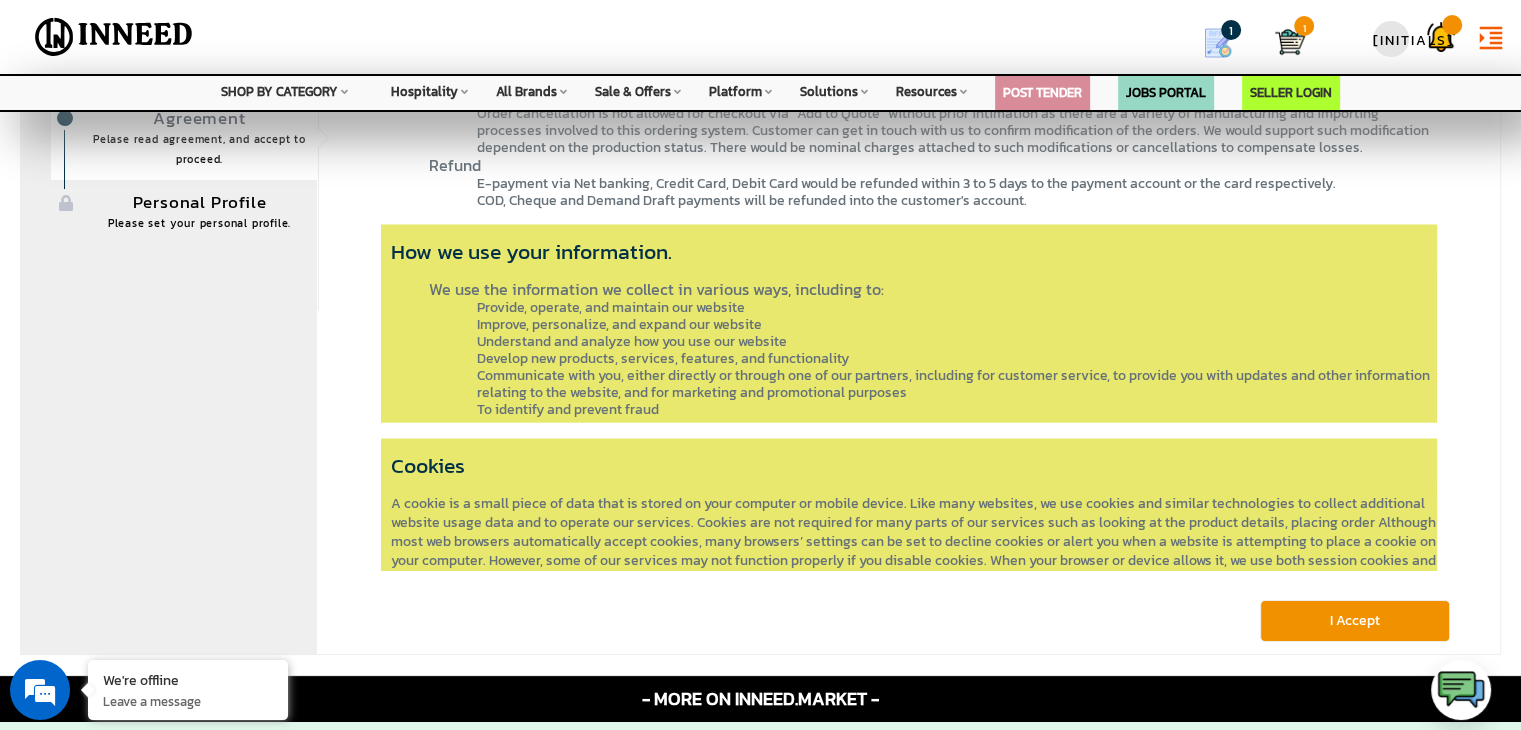click on "I Accept" at bounding box center [1355, 621] 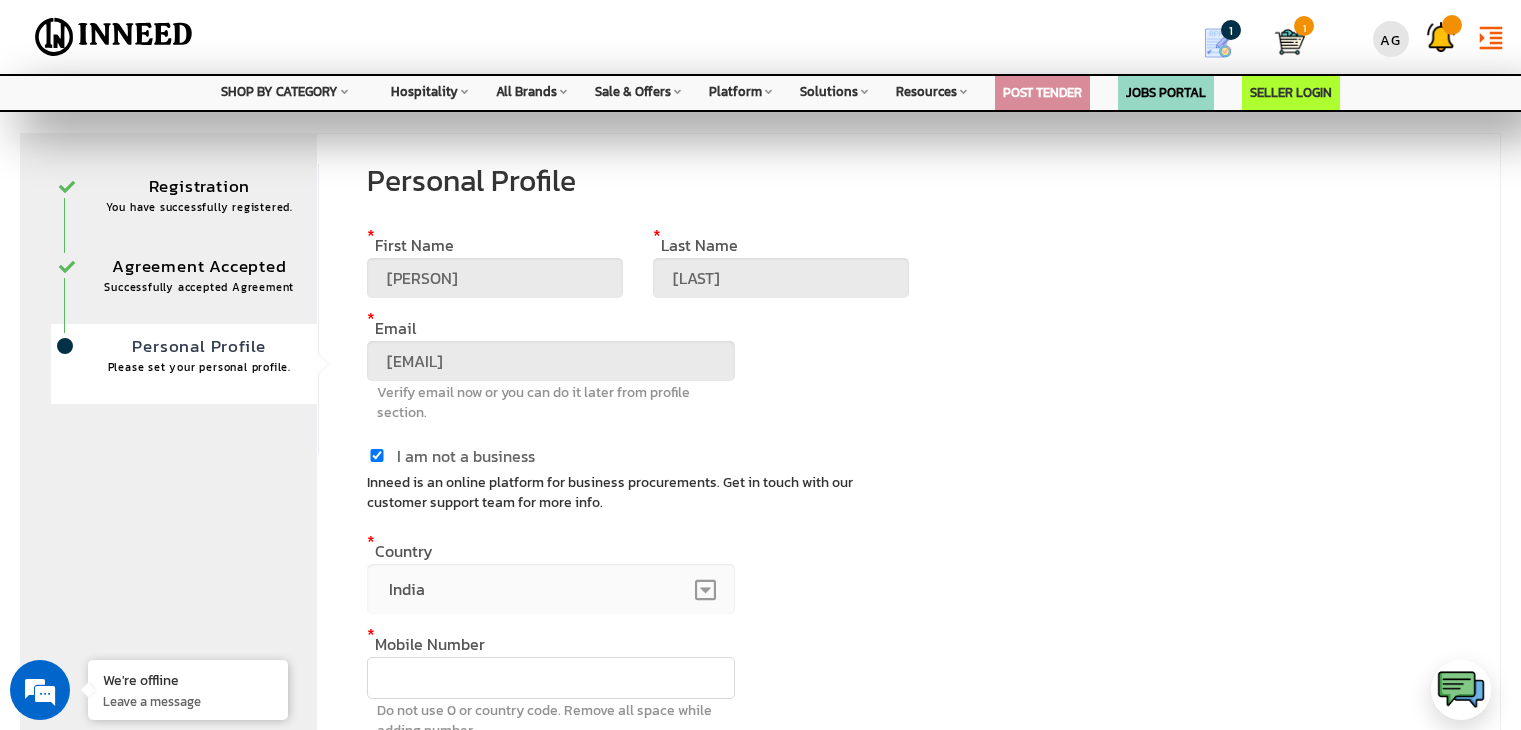 scroll, scrollTop: 0, scrollLeft: 0, axis: both 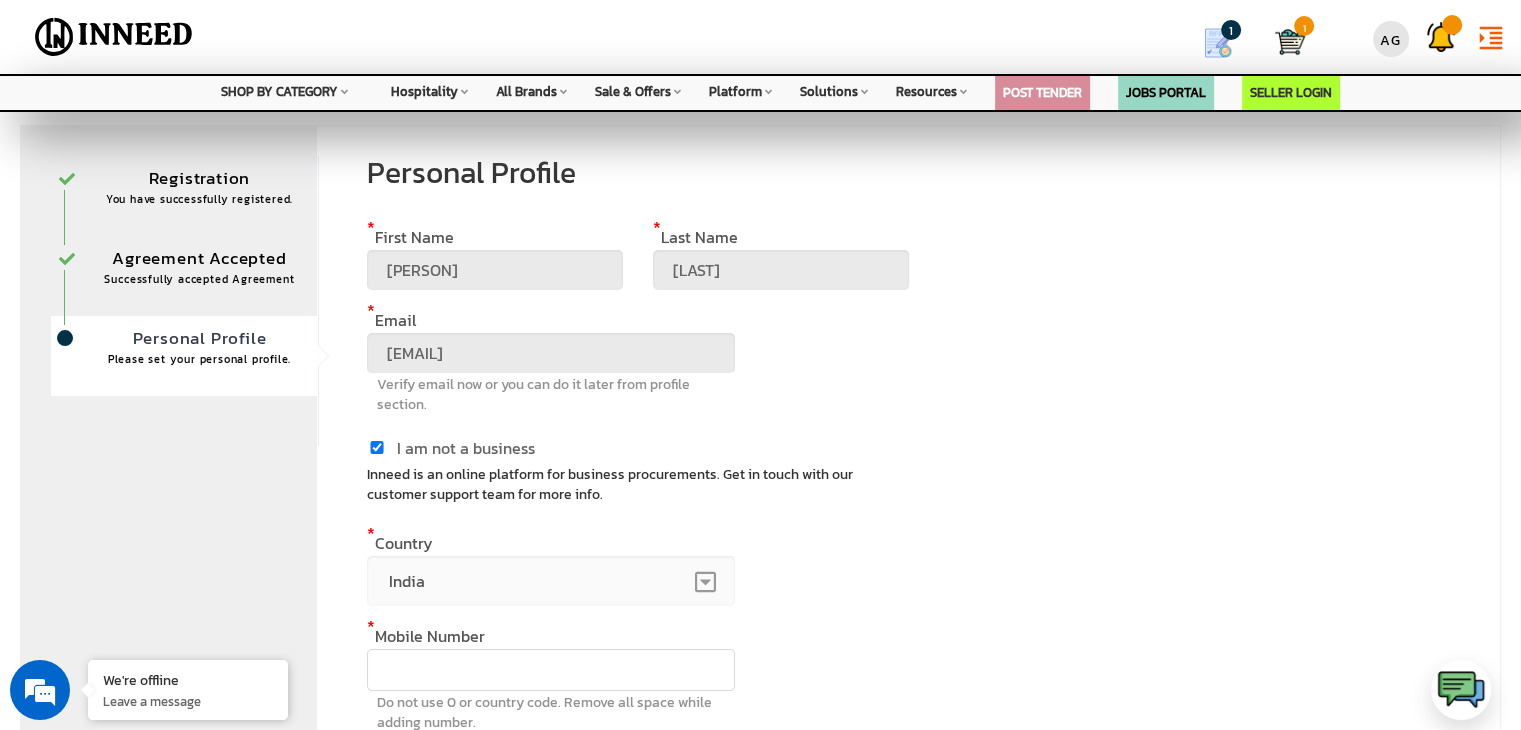 click at bounding box center (551, 670) 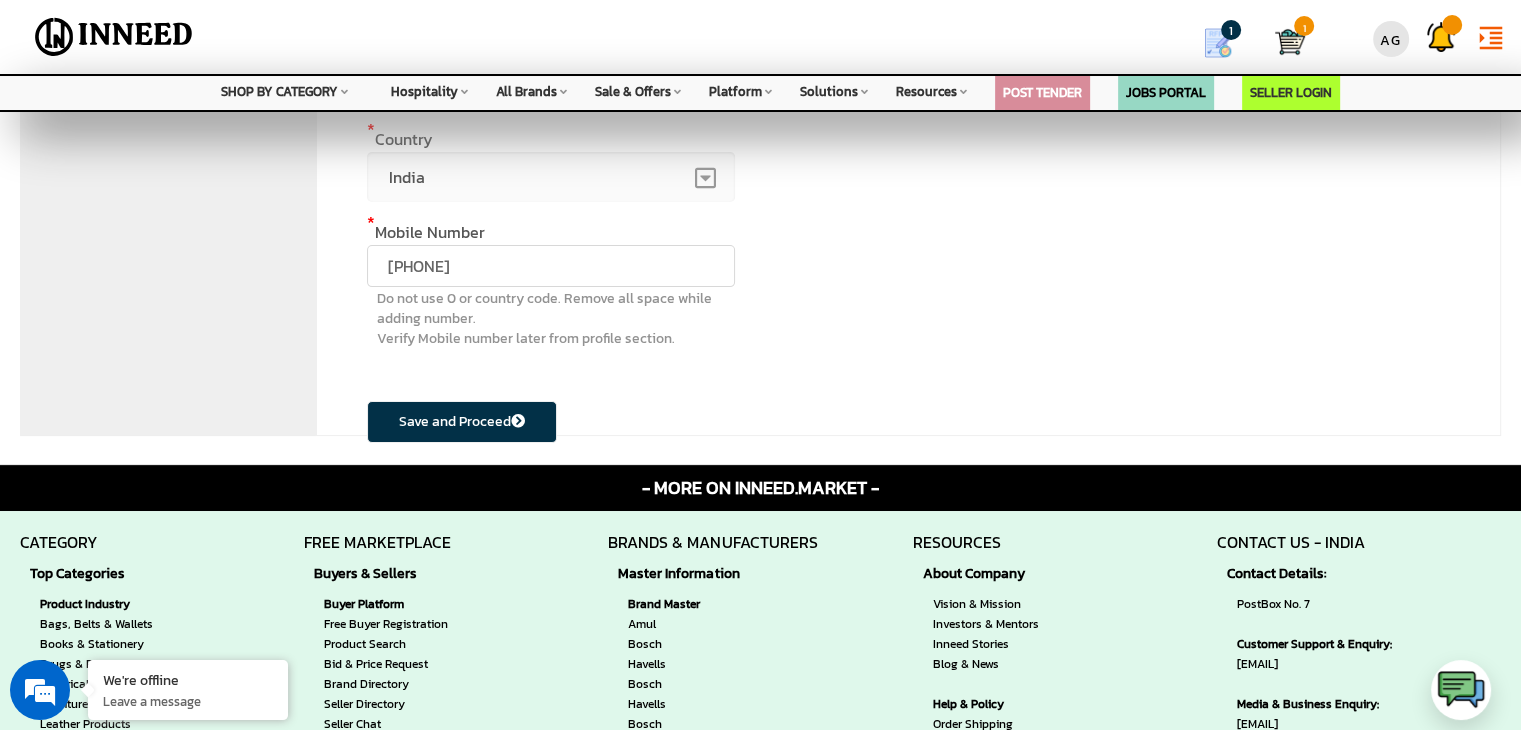 scroll, scrollTop: 406, scrollLeft: 0, axis: vertical 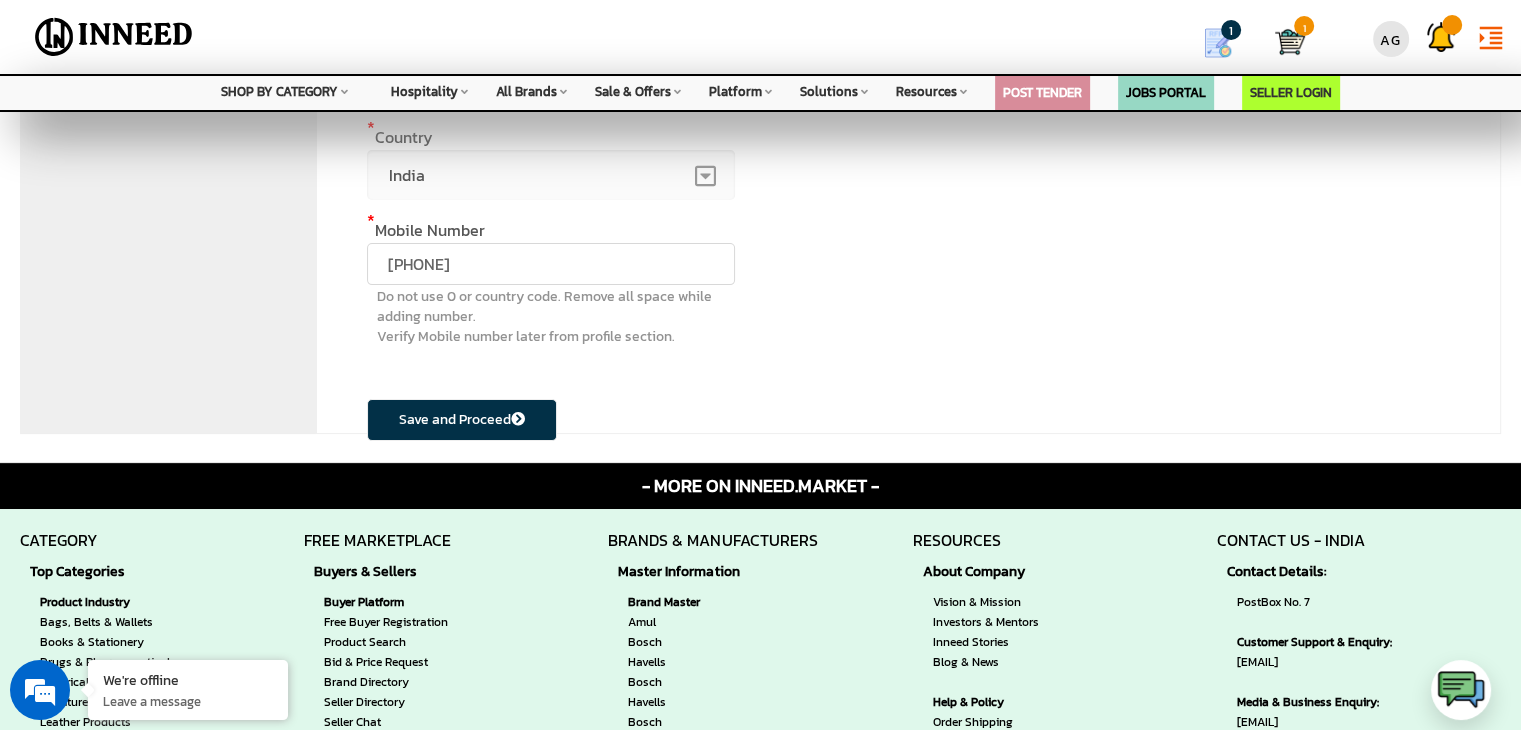 click on "Save and Proceed" at bounding box center [462, 420] 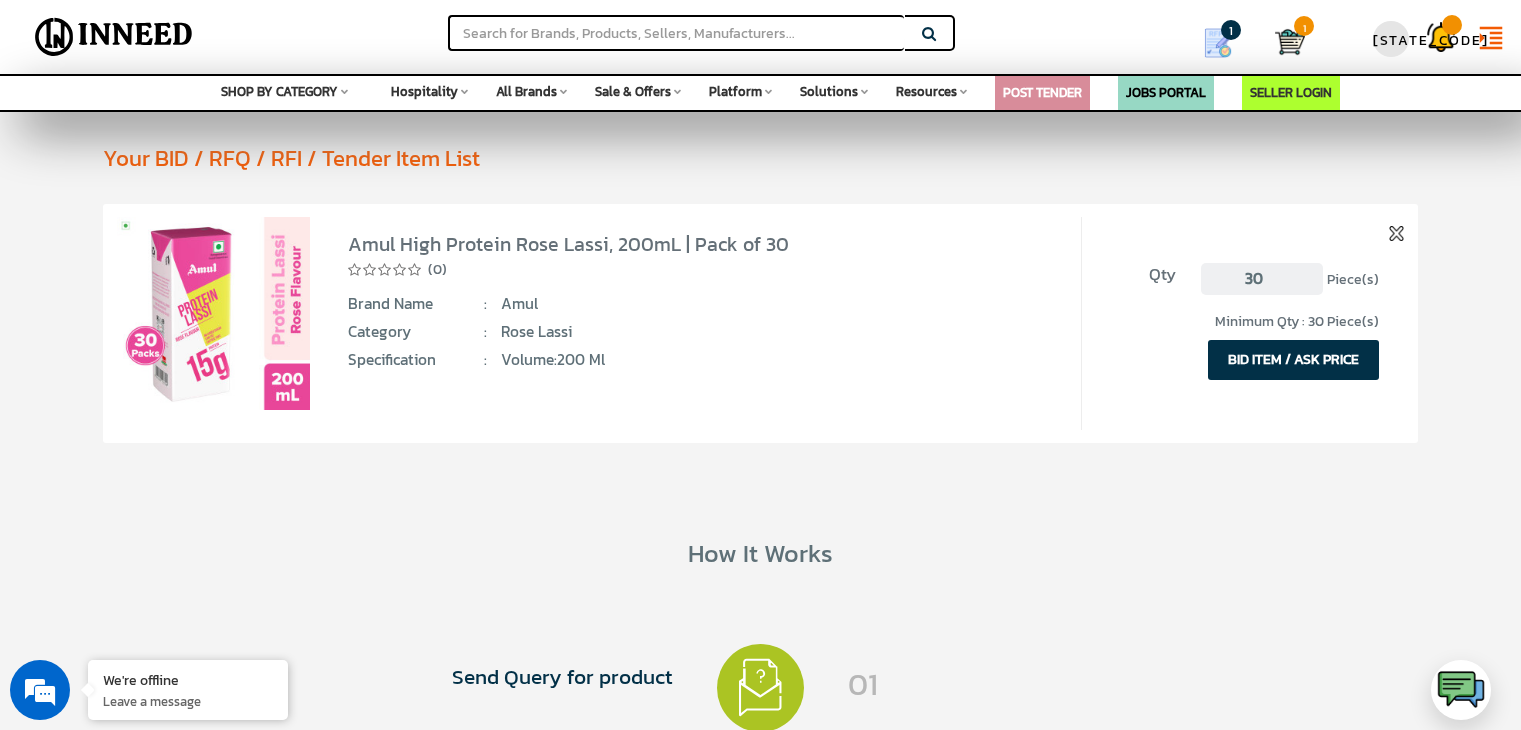 scroll, scrollTop: 0, scrollLeft: 0, axis: both 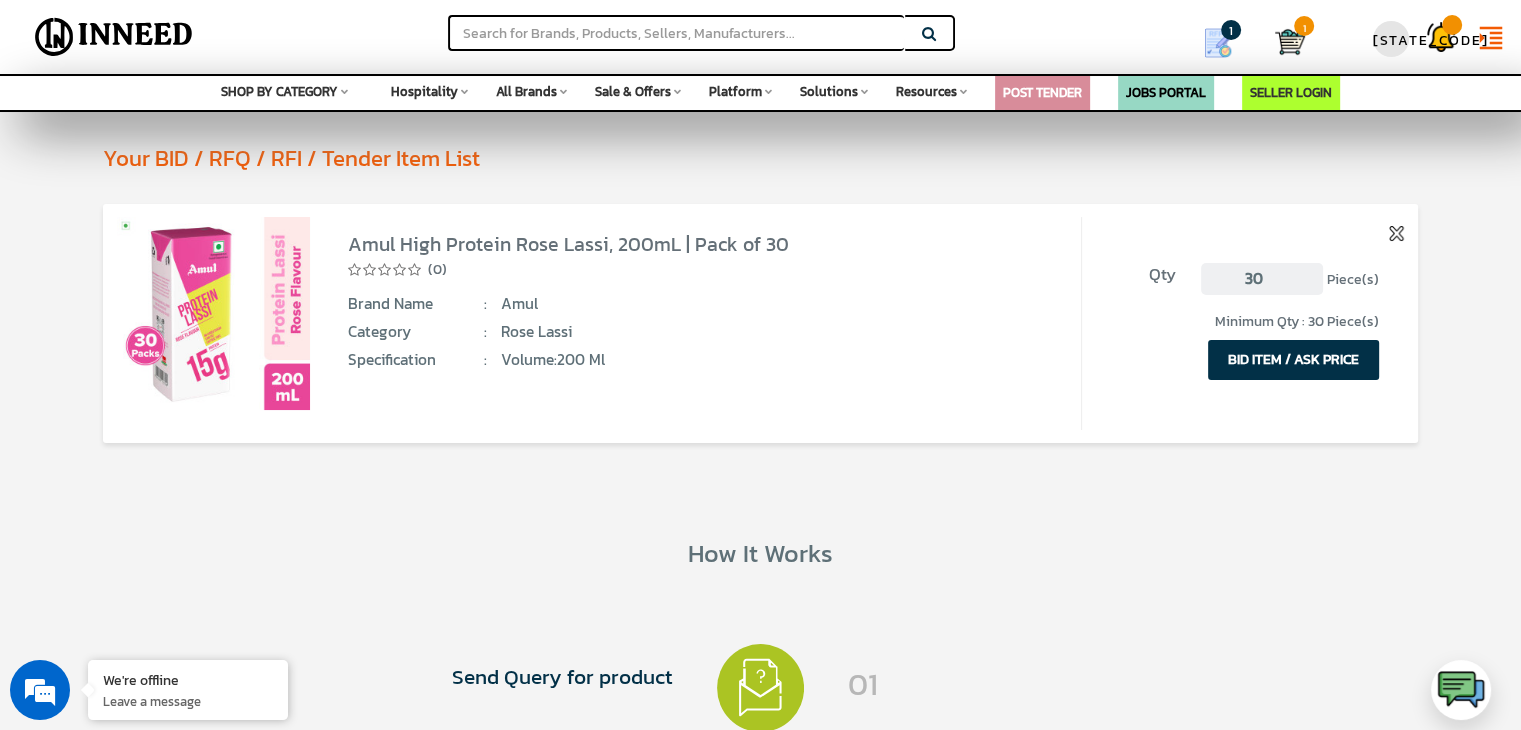 click on "BID ITEM / ASK PRICE" at bounding box center (1293, 360) 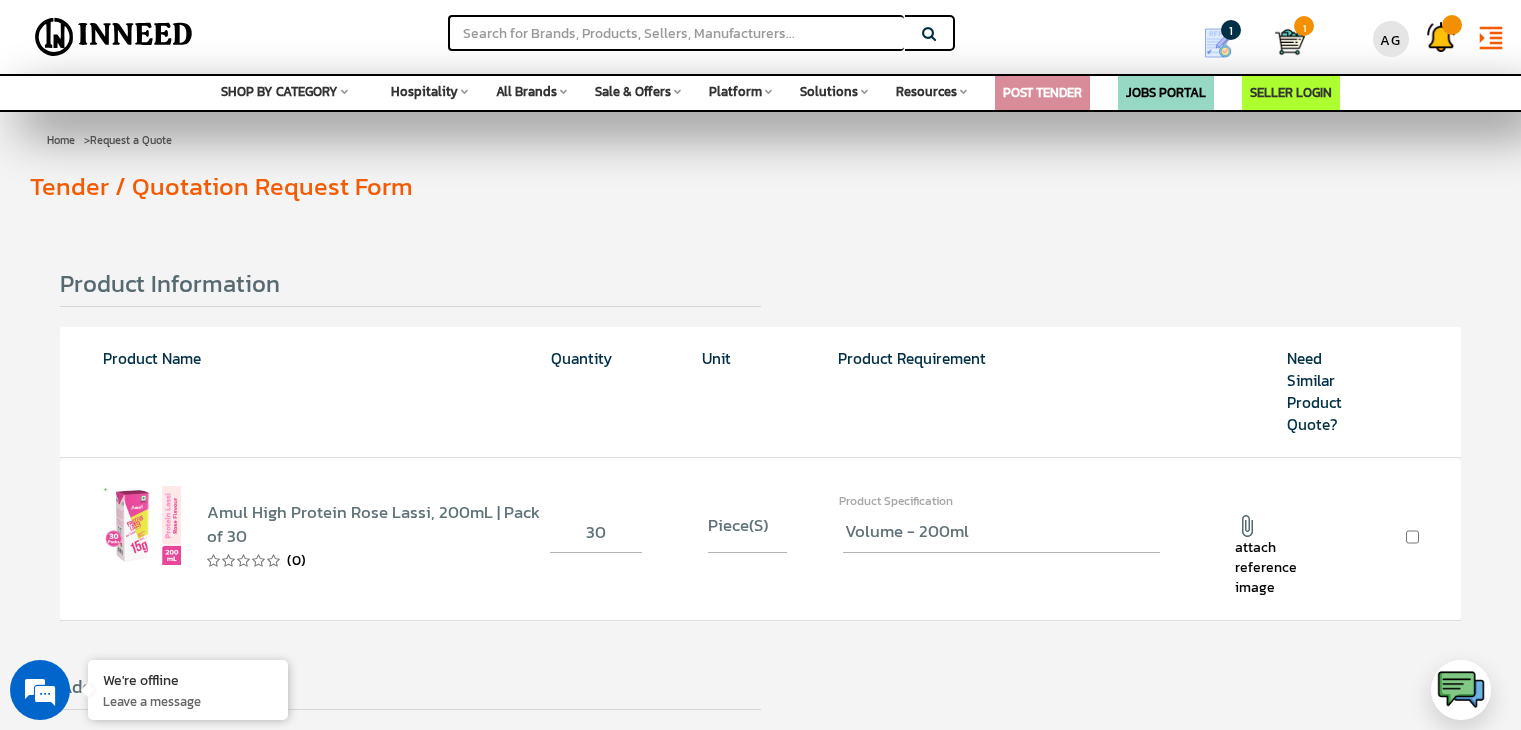 scroll, scrollTop: 0, scrollLeft: 0, axis: both 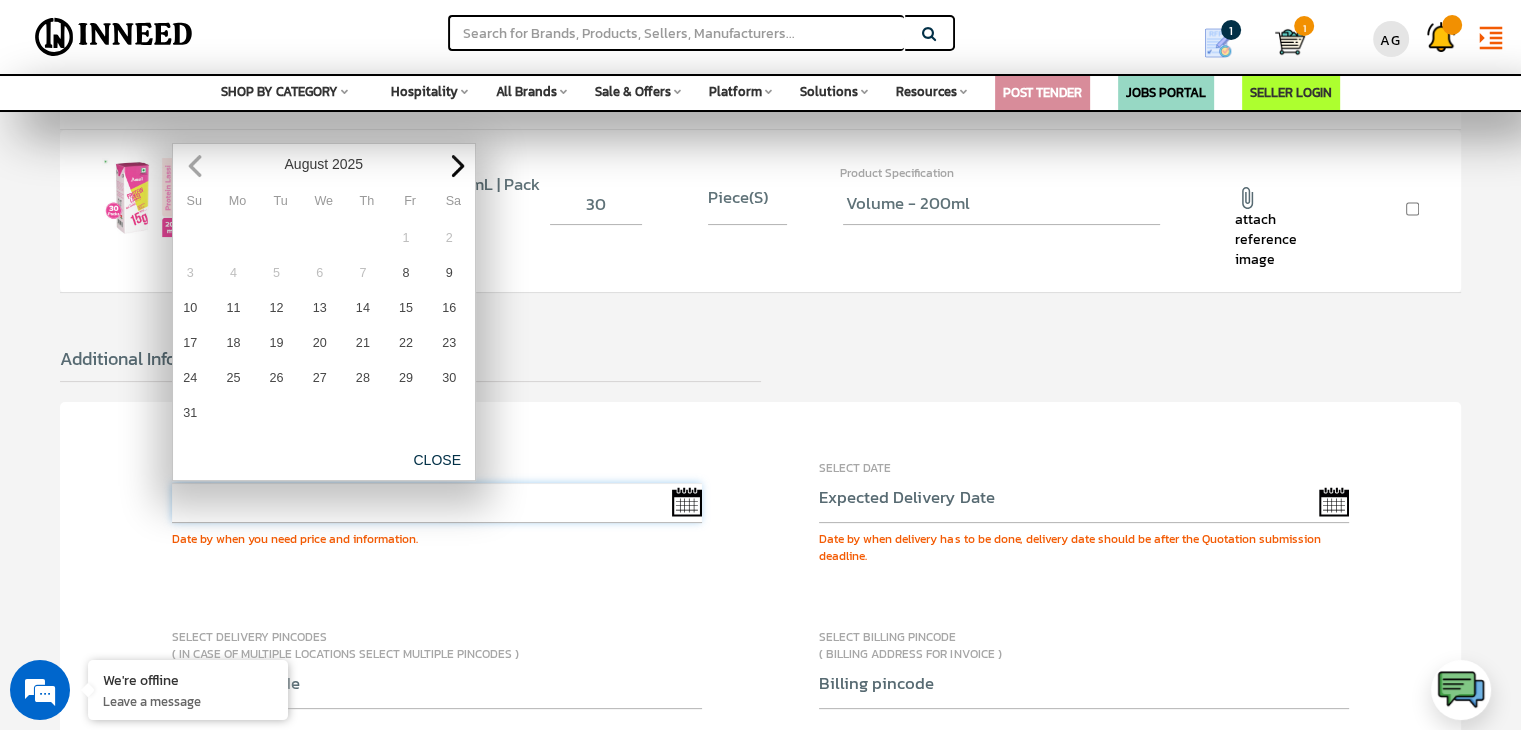 click at bounding box center (437, 503) 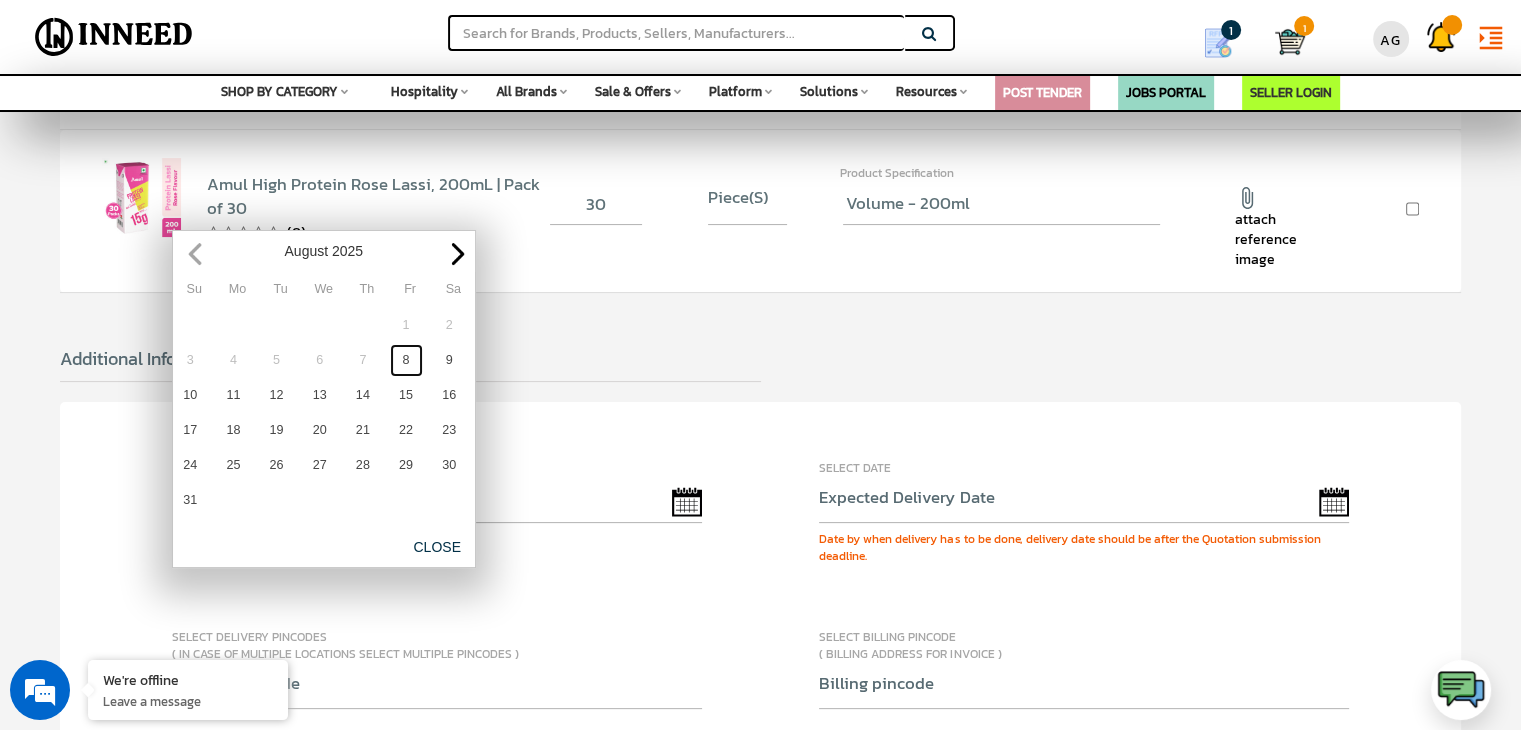 click on "8" at bounding box center (406, 360) 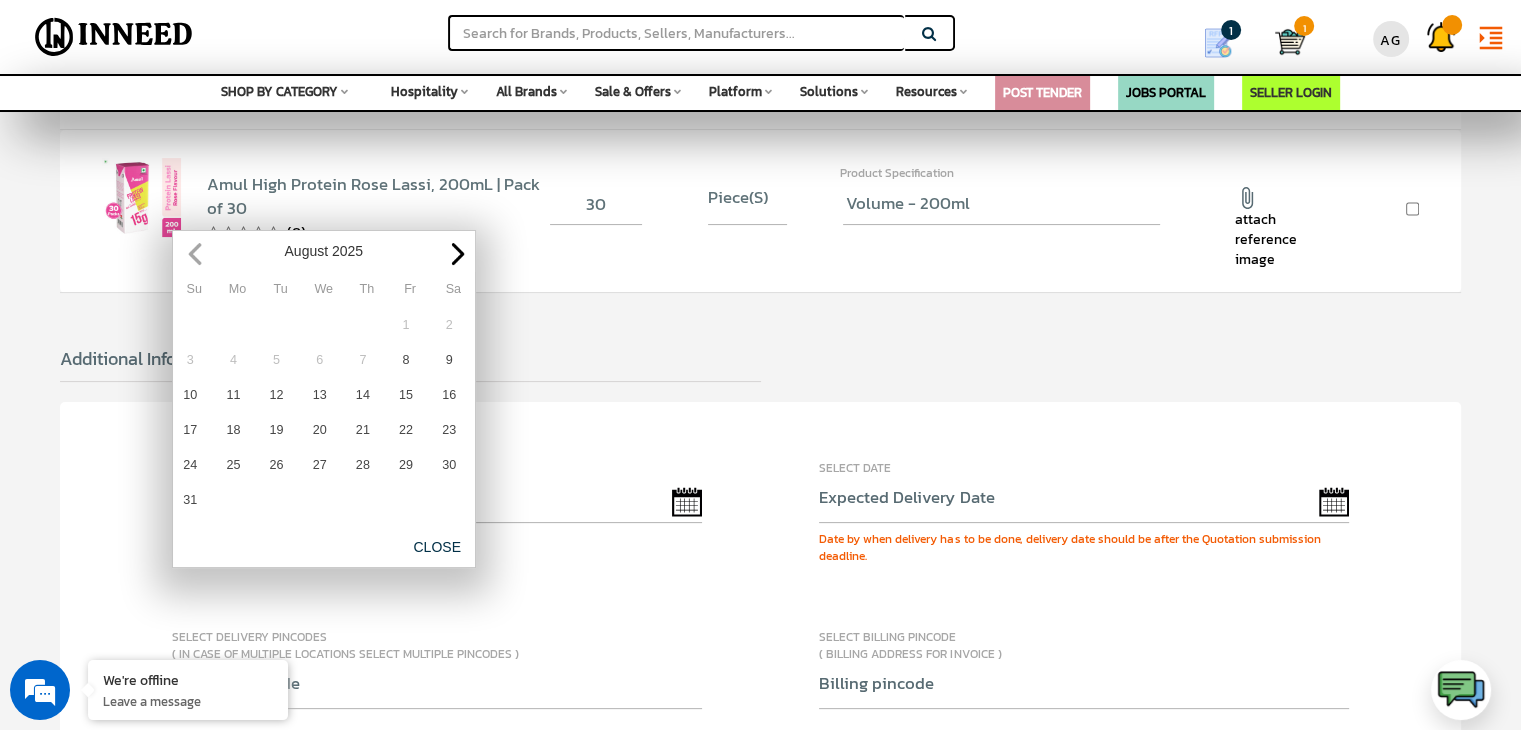 type on "08/08/2025" 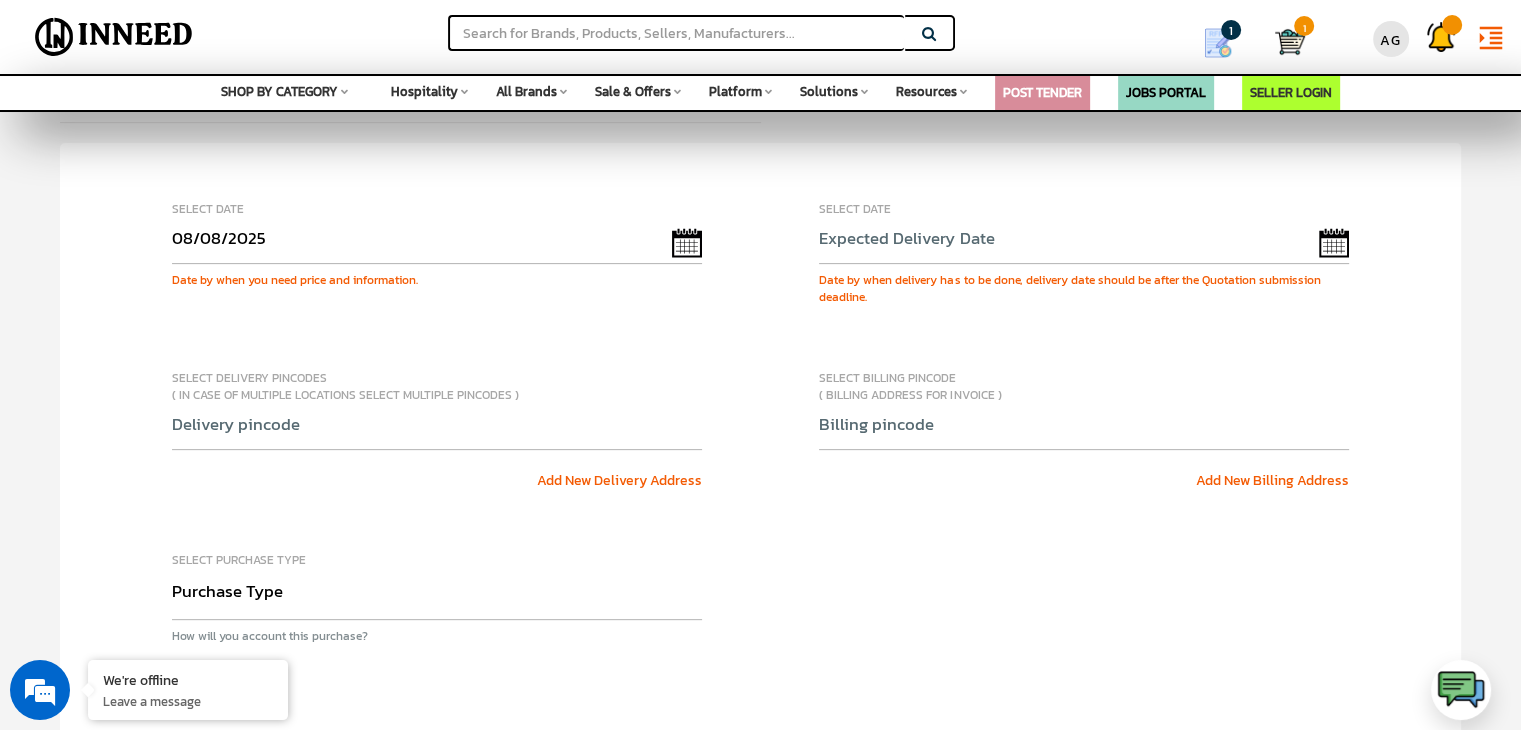 scroll, scrollTop: 588, scrollLeft: 0, axis: vertical 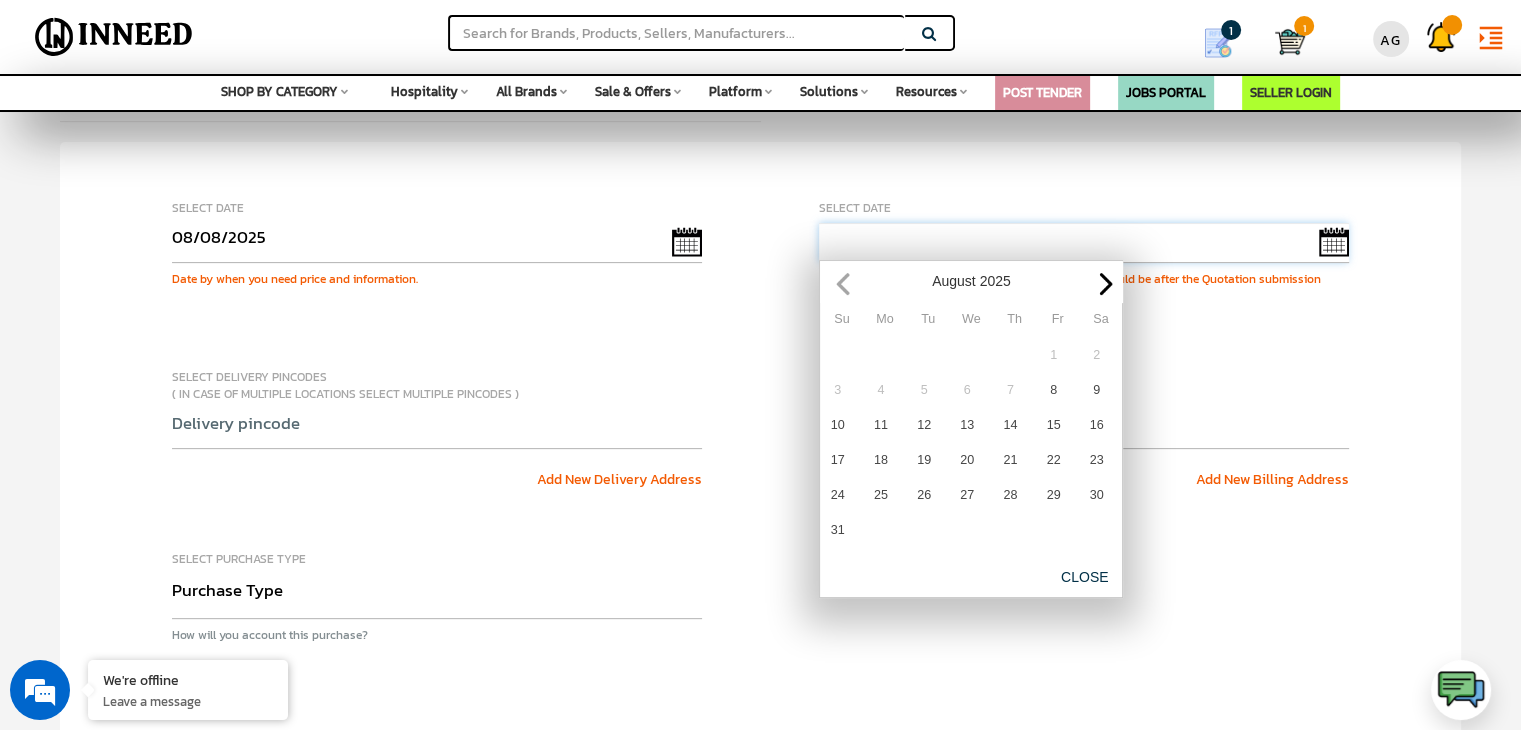 click at bounding box center [1084, 243] 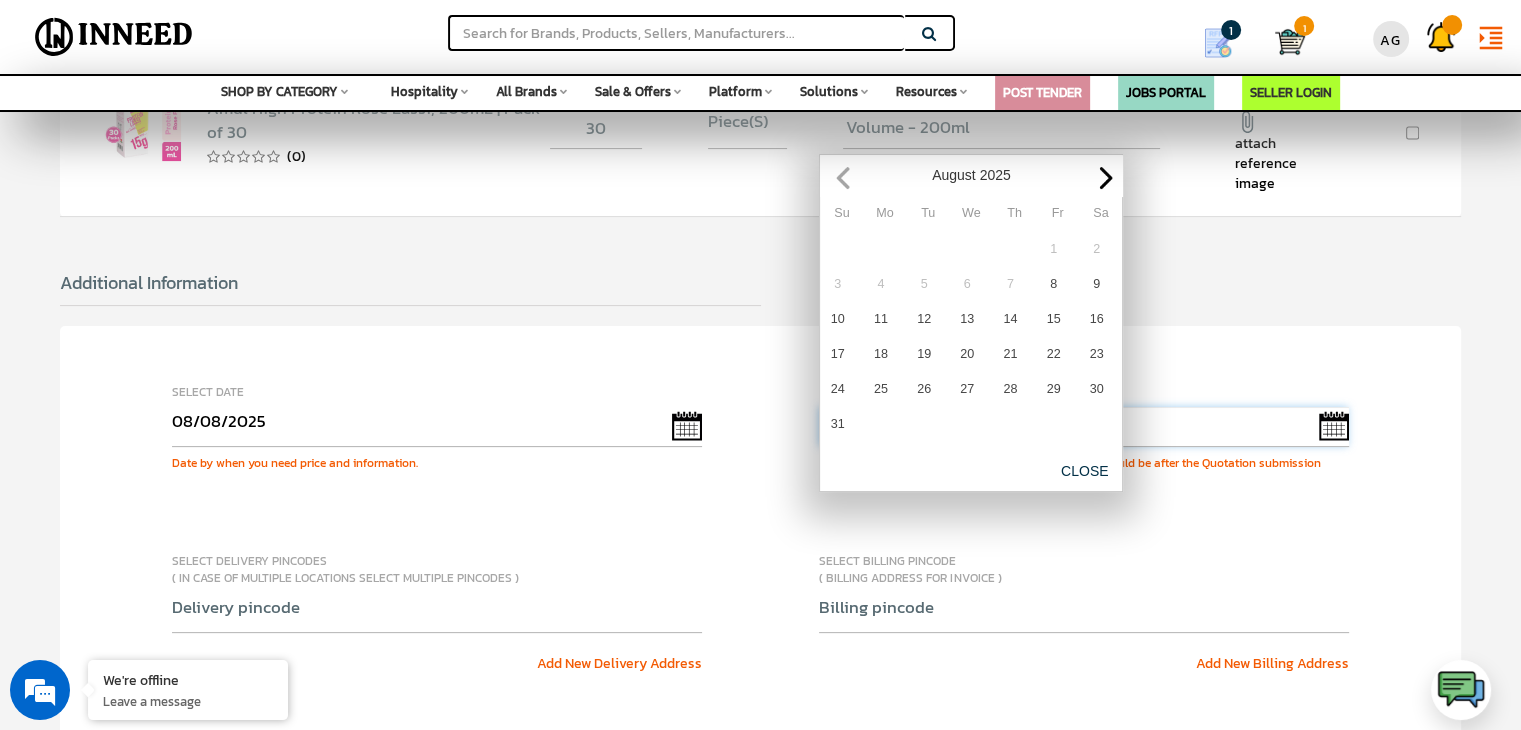scroll, scrollTop: 403, scrollLeft: 0, axis: vertical 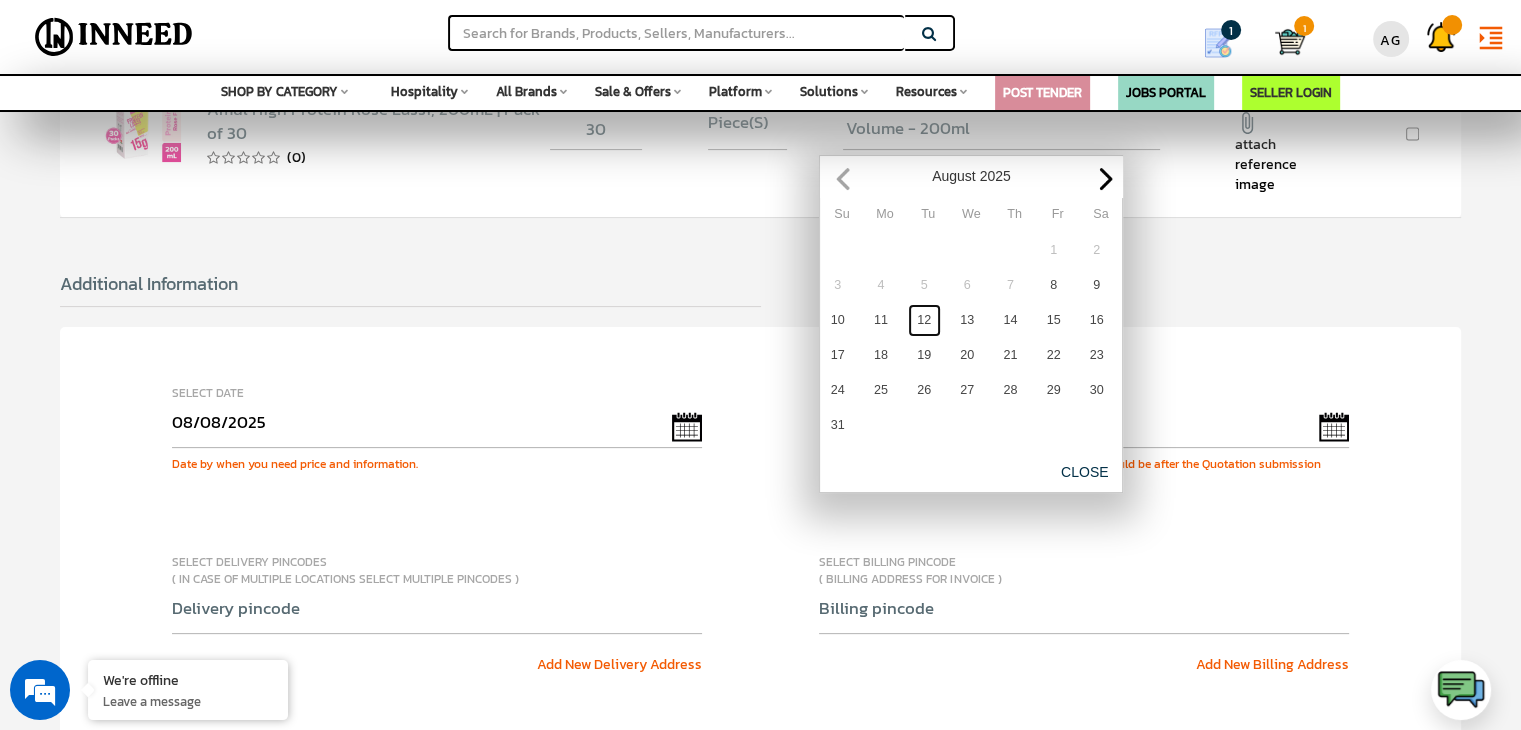 click on "12" at bounding box center (924, 320) 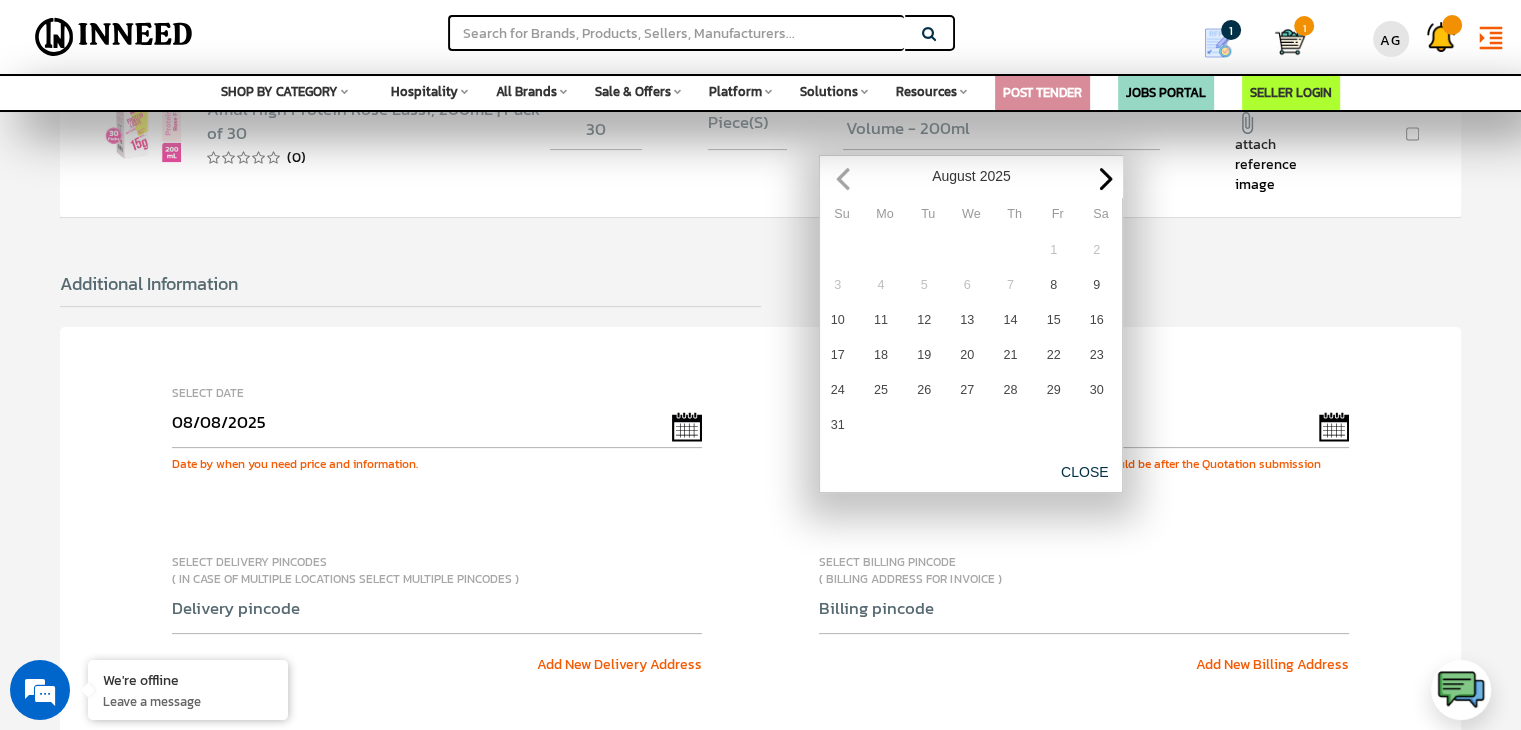 type on "08/12/2025" 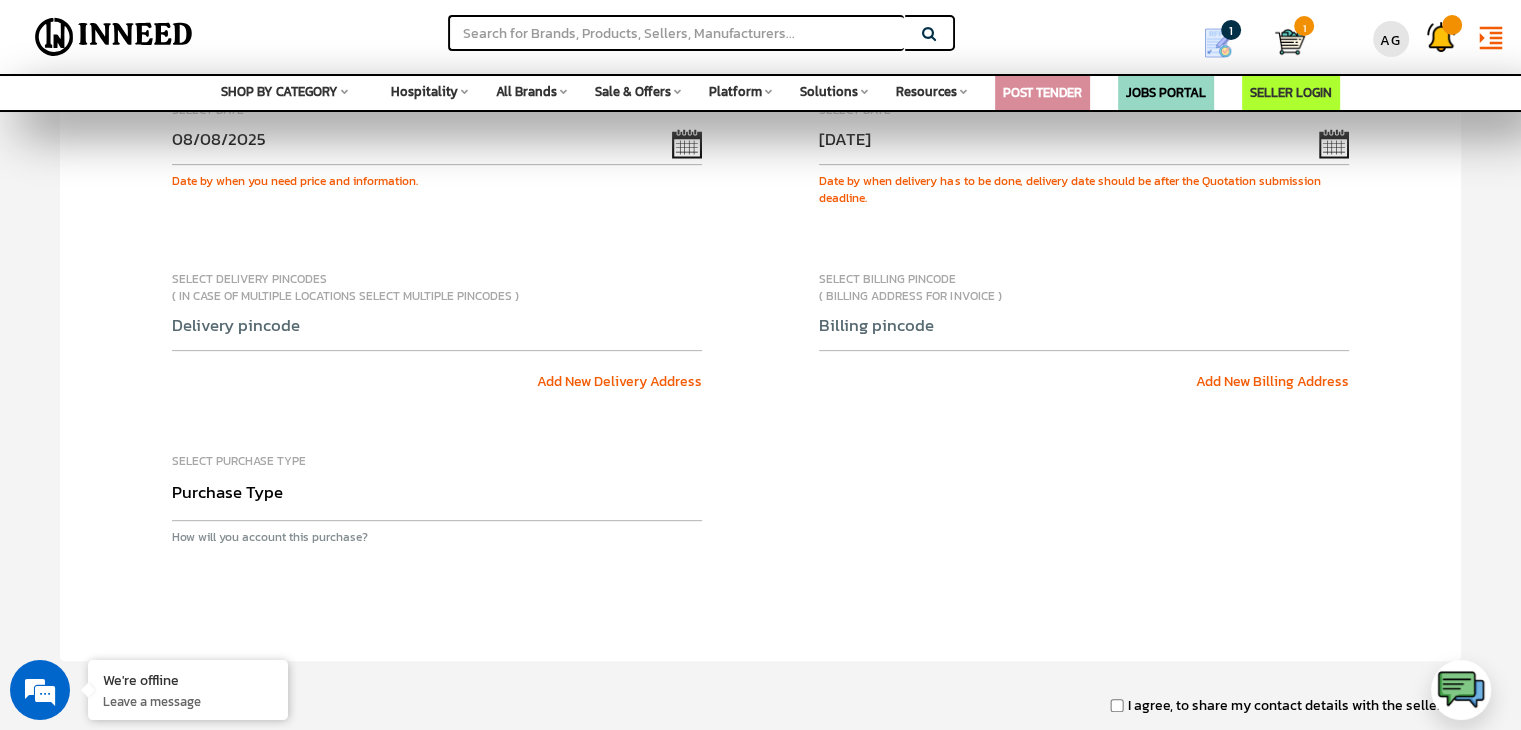 scroll, scrollTop: 696, scrollLeft: 0, axis: vertical 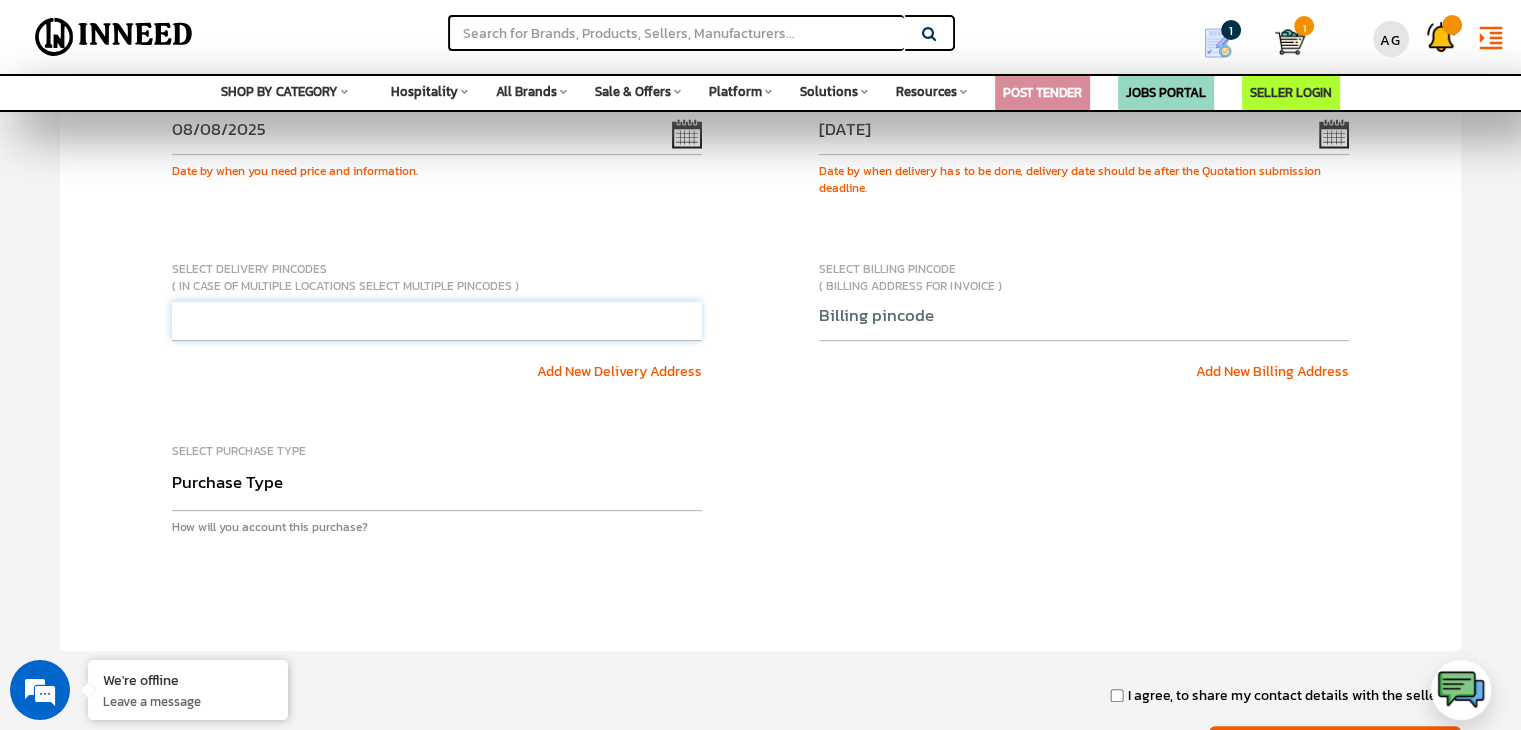 click at bounding box center (437, 321) 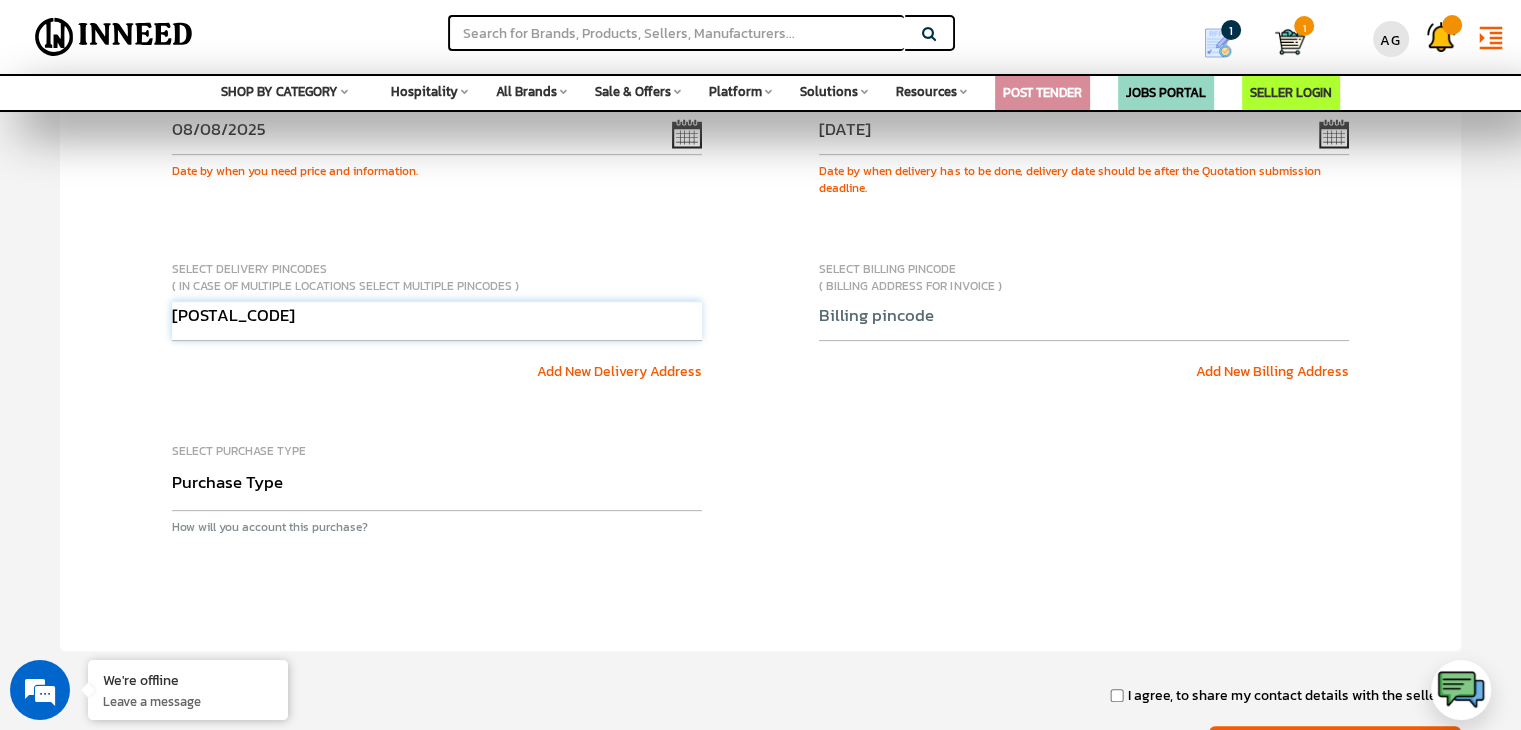 type on "411062" 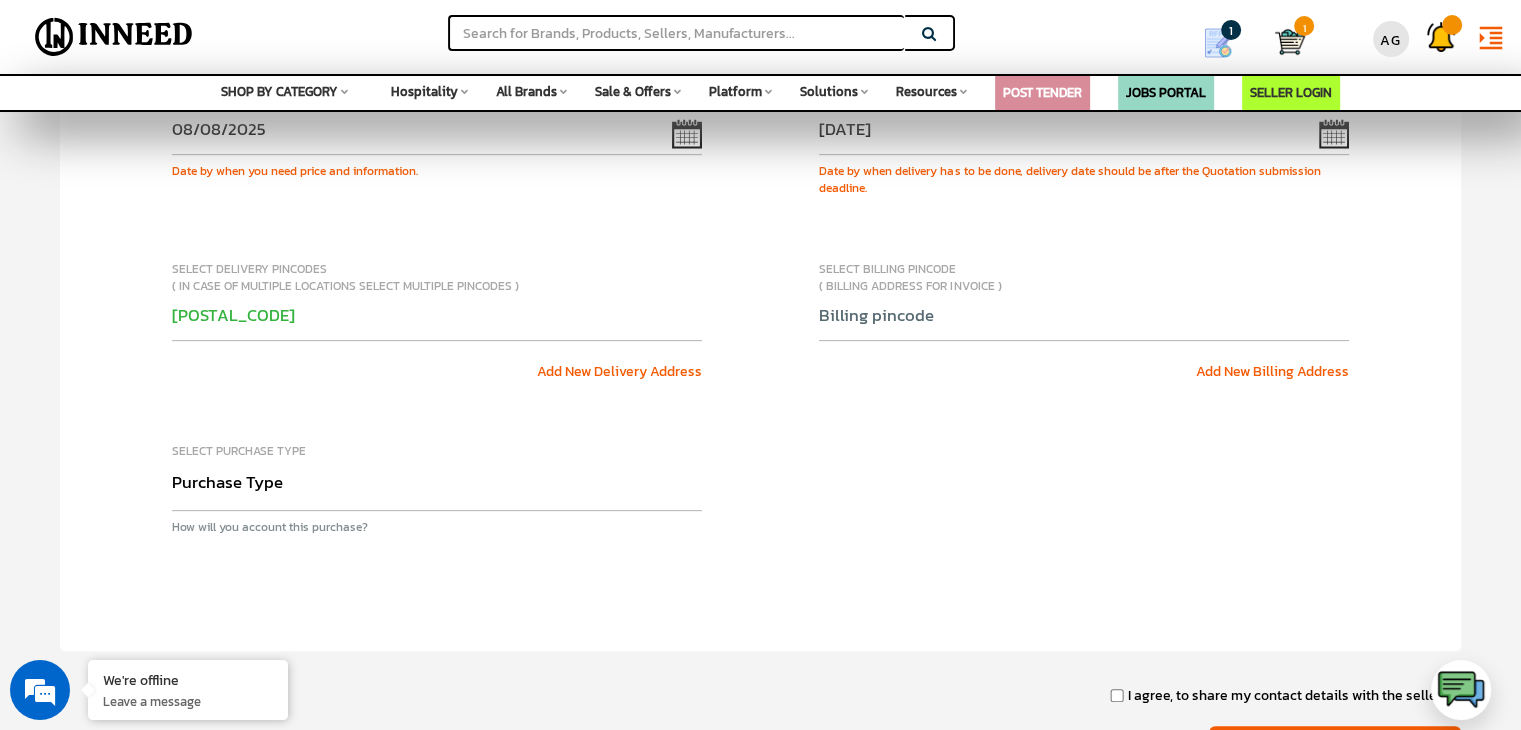 click on "Select Date
08/08/2025
Date by when you need price and information.
Select Date
08/12/2025
Date by when delivery has to be done, delivery date should be after the Quotation submission deadline.
Select delivery pincodes ( in case of multiple locations select multiple pincodes )
411062
Add New Delivery Address
Please select valid Delivery Pincode." at bounding box center (761, 342) 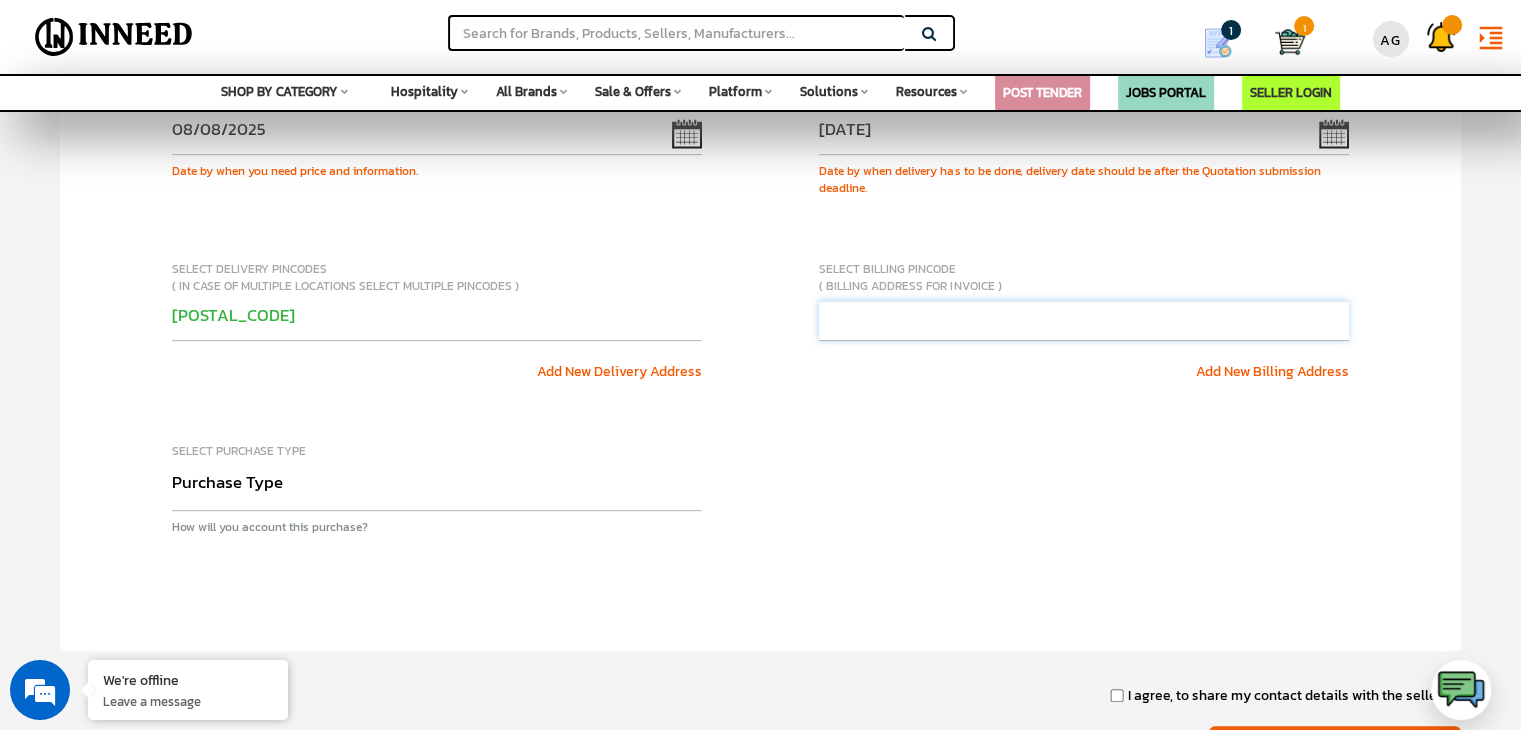 click at bounding box center [1084, 321] 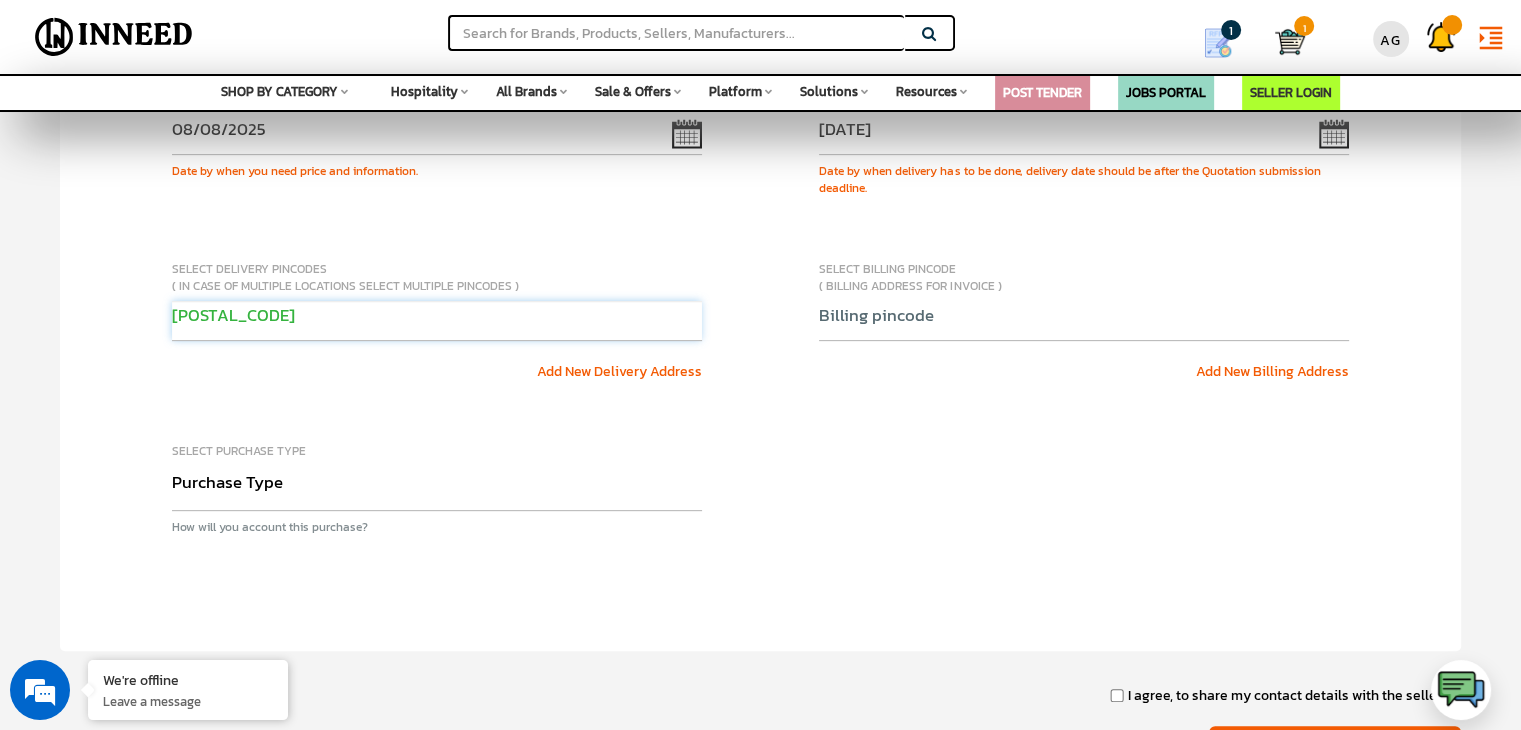 click on "411062" at bounding box center [437, 321] 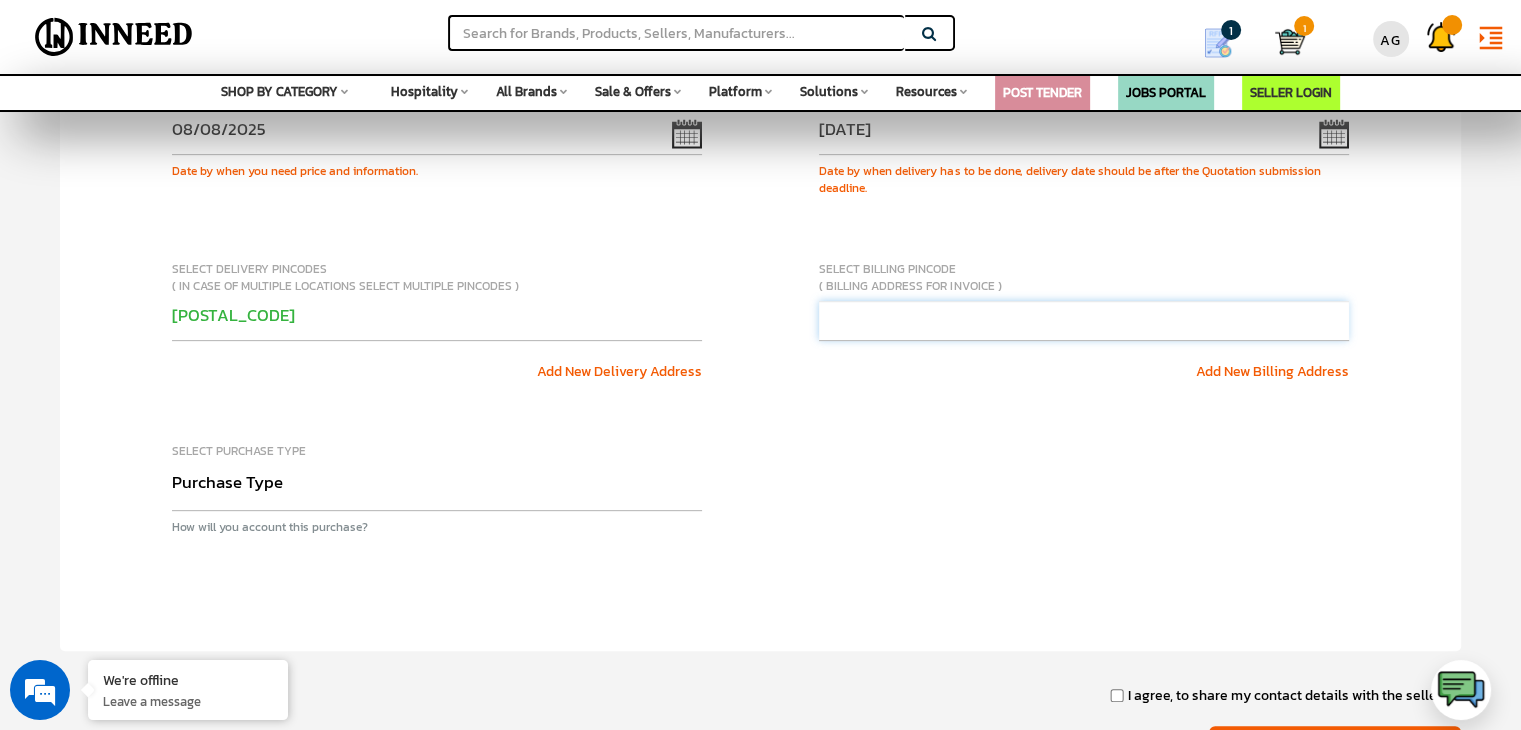 click at bounding box center (1084, 321) 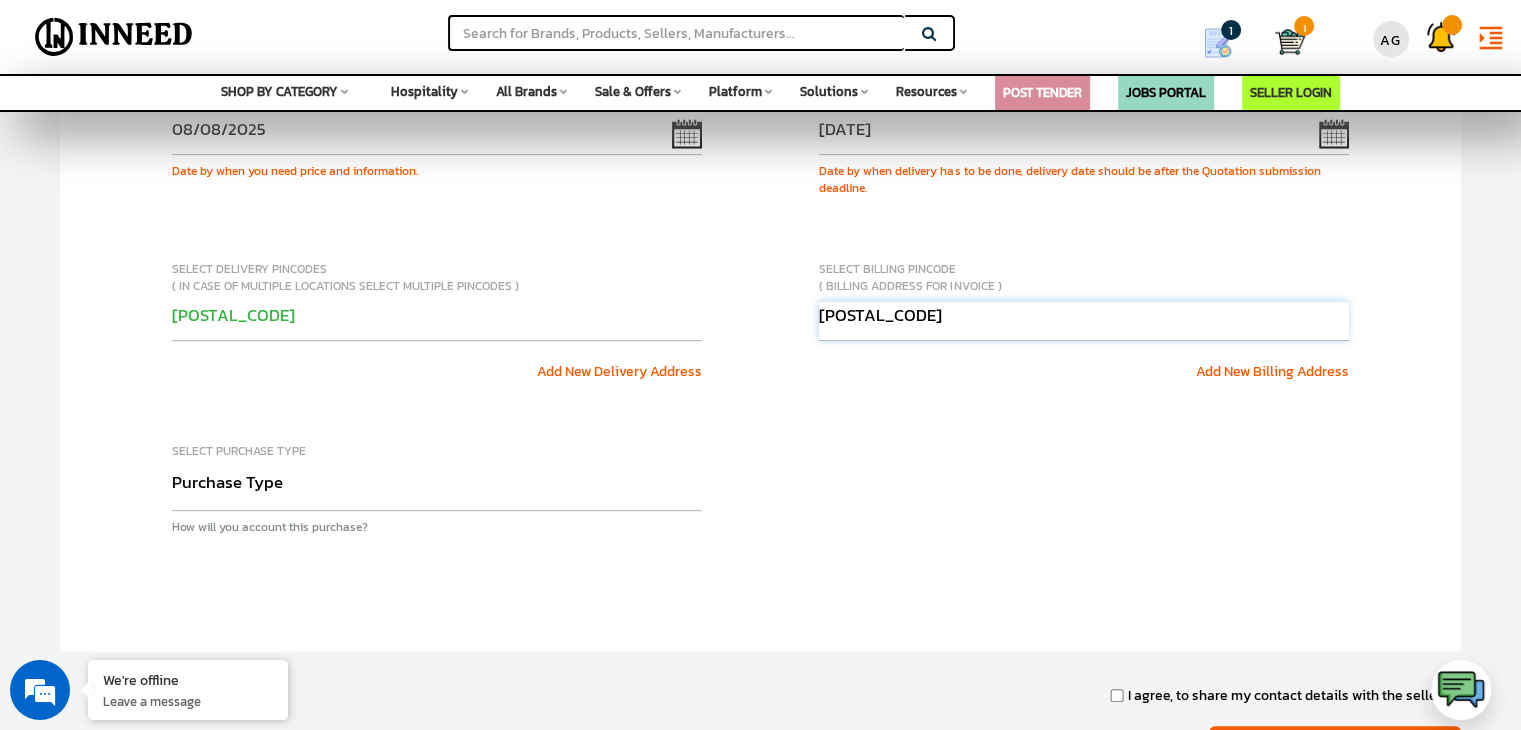 type on "411062" 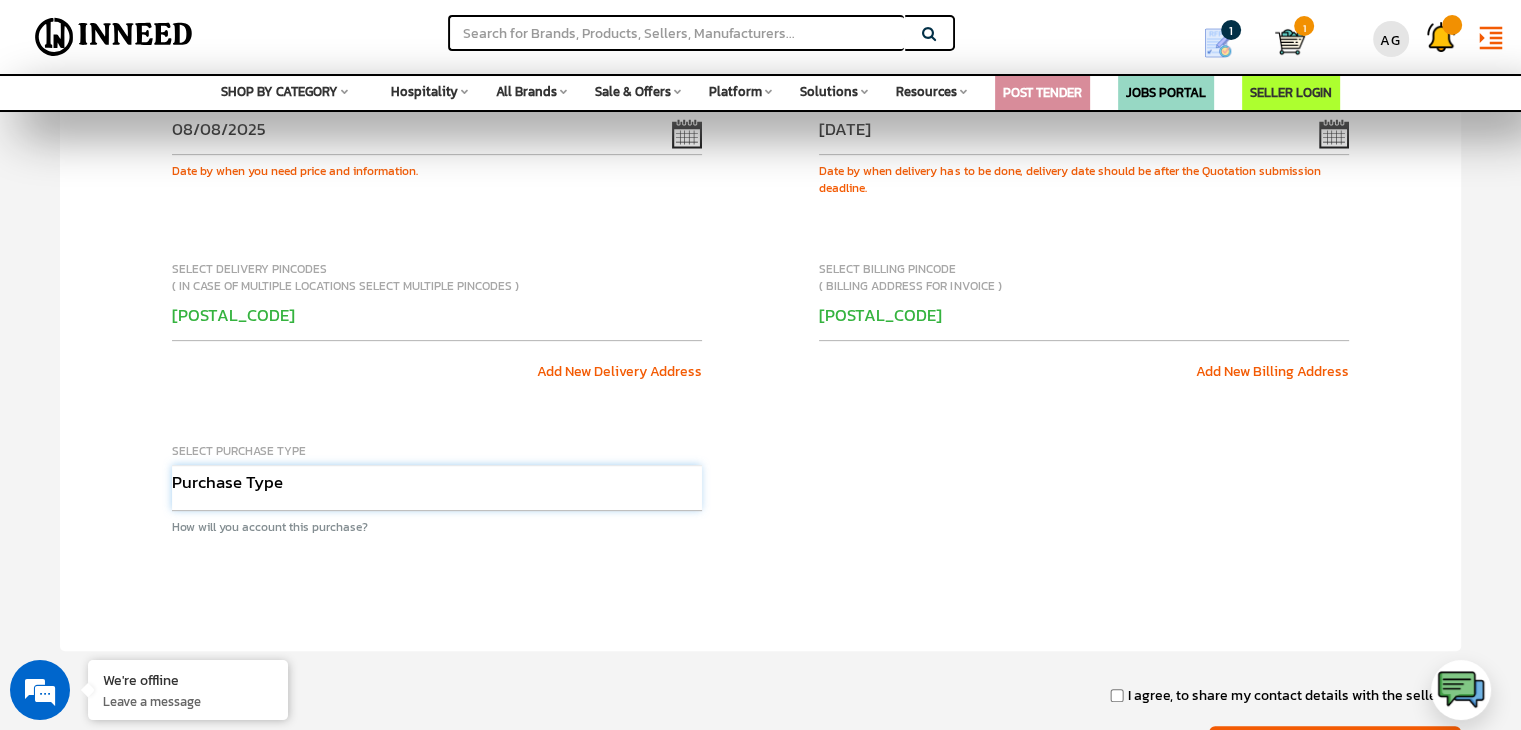 click on "Purchase Type
Capital Expense
Operational Expense
Project Expense
Annual Rate Contract" at bounding box center [437, 488] 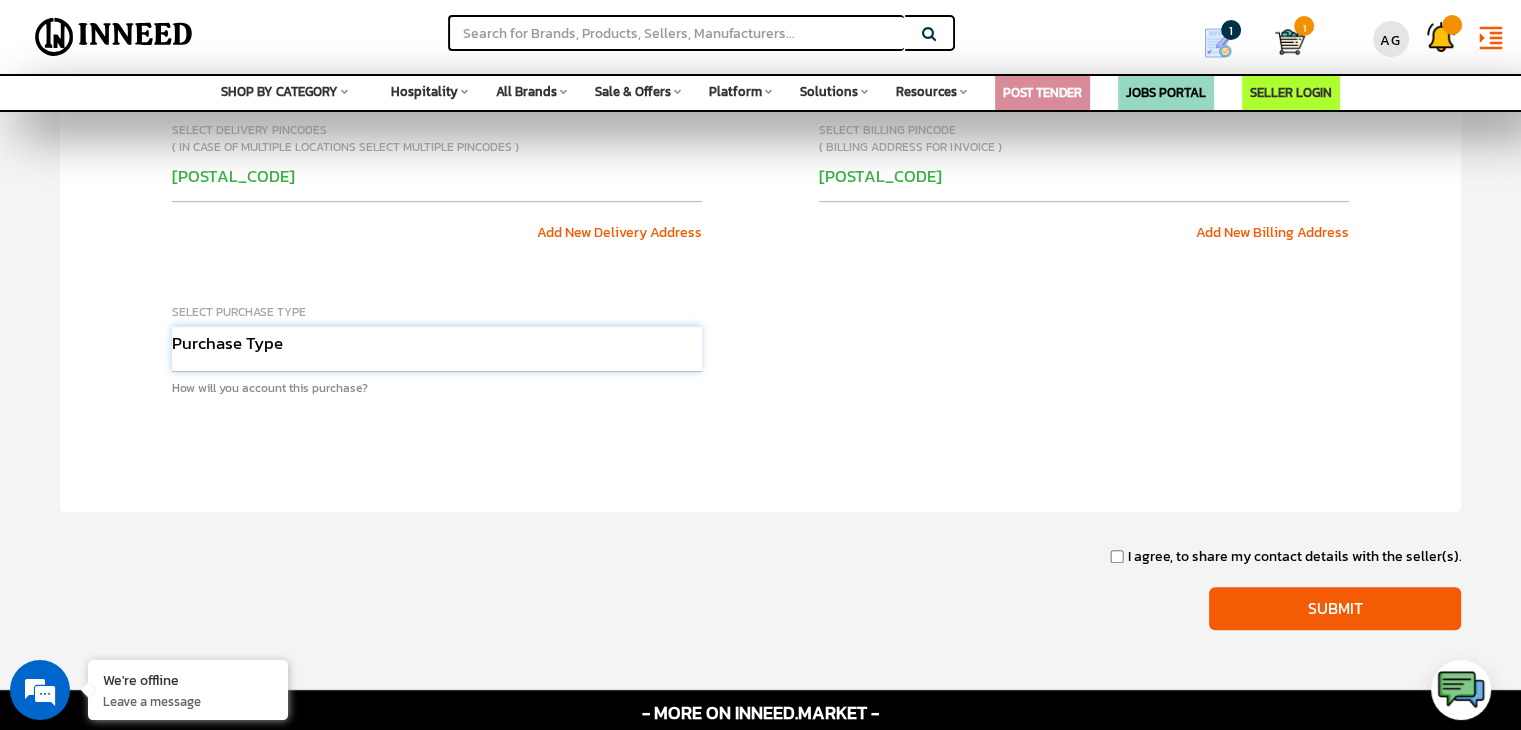scroll, scrollTop: 836, scrollLeft: 0, axis: vertical 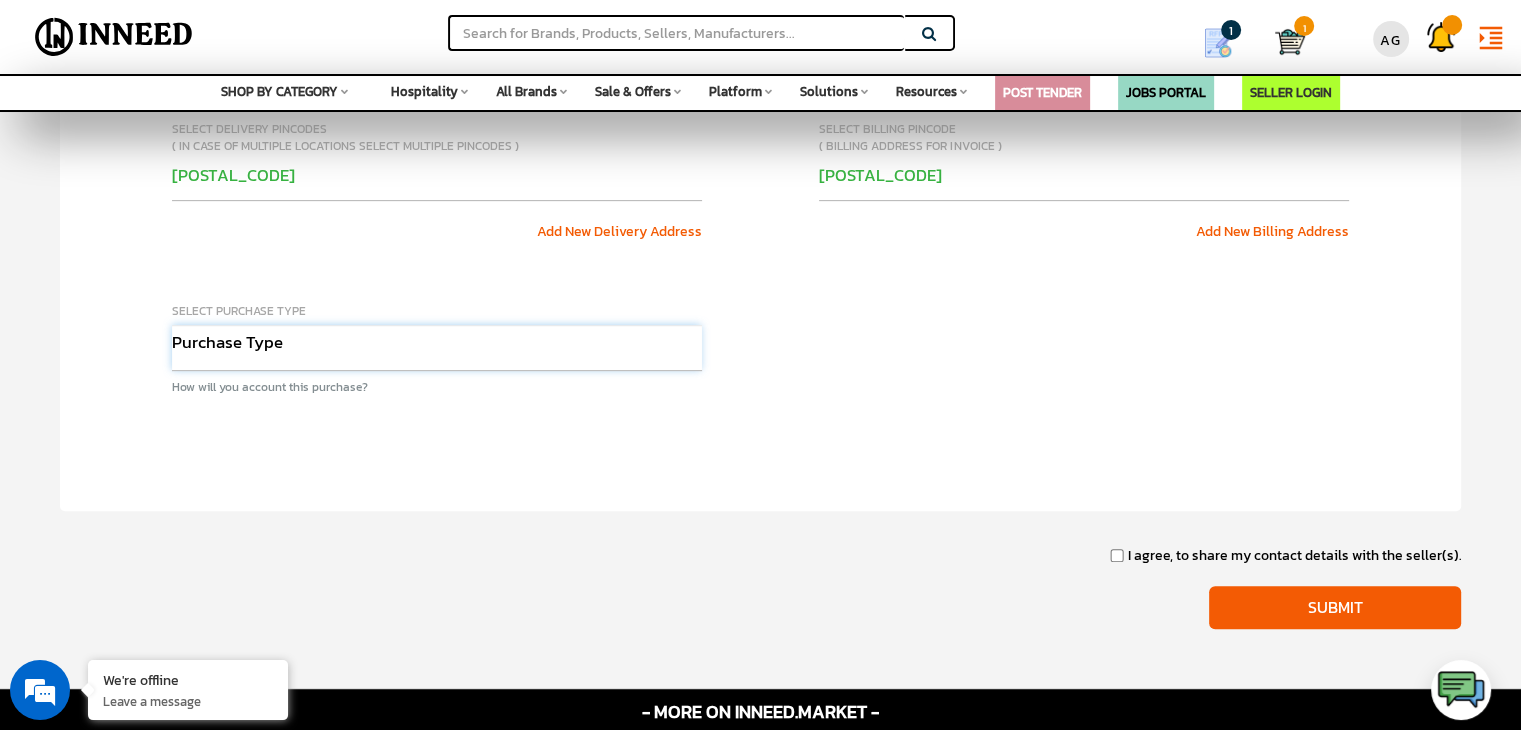 click on "Purchase Type
Capital Expense
Operational Expense
Project Expense
Annual Rate Contract" at bounding box center [437, 348] 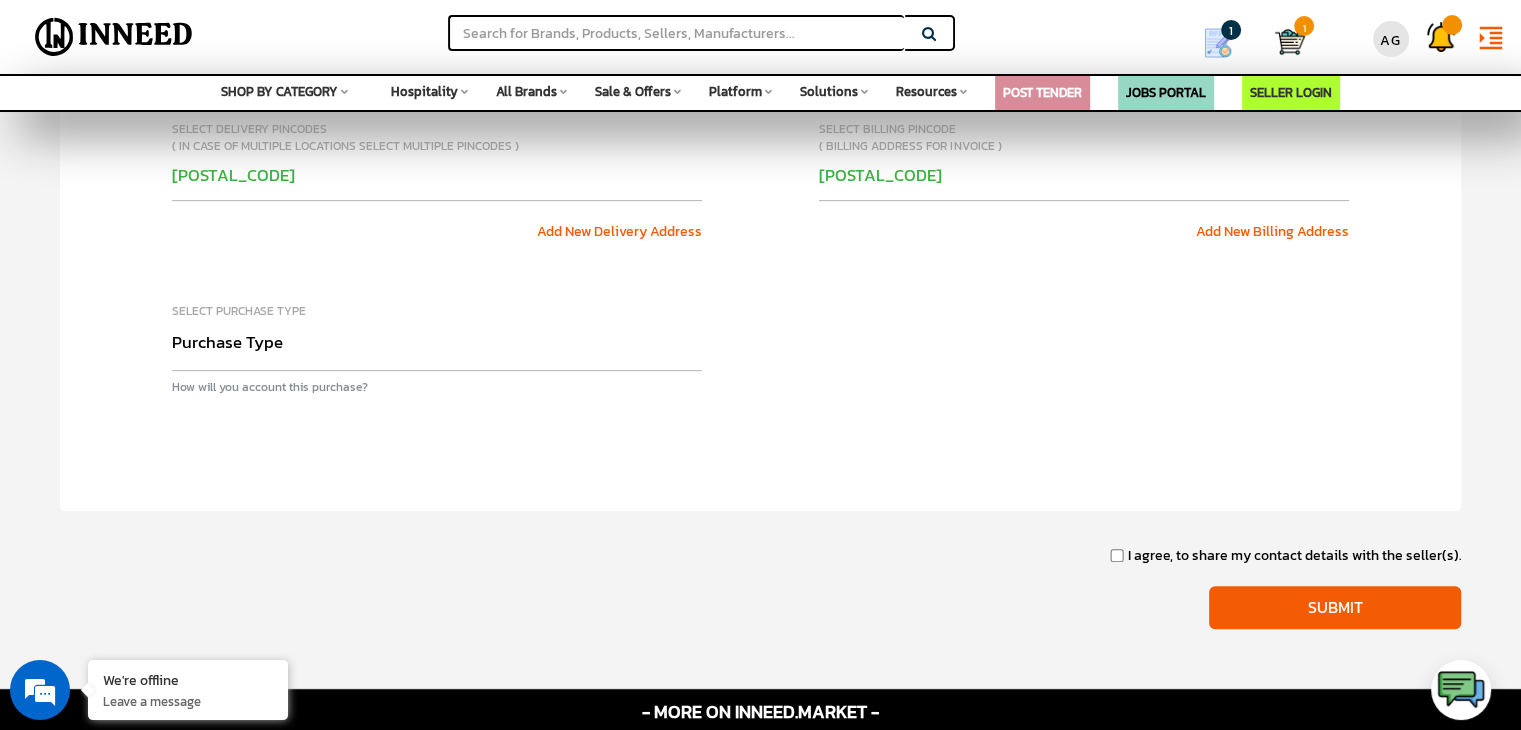 click on "I agree, to share my contact details with the seller(s)." at bounding box center (761, 557) 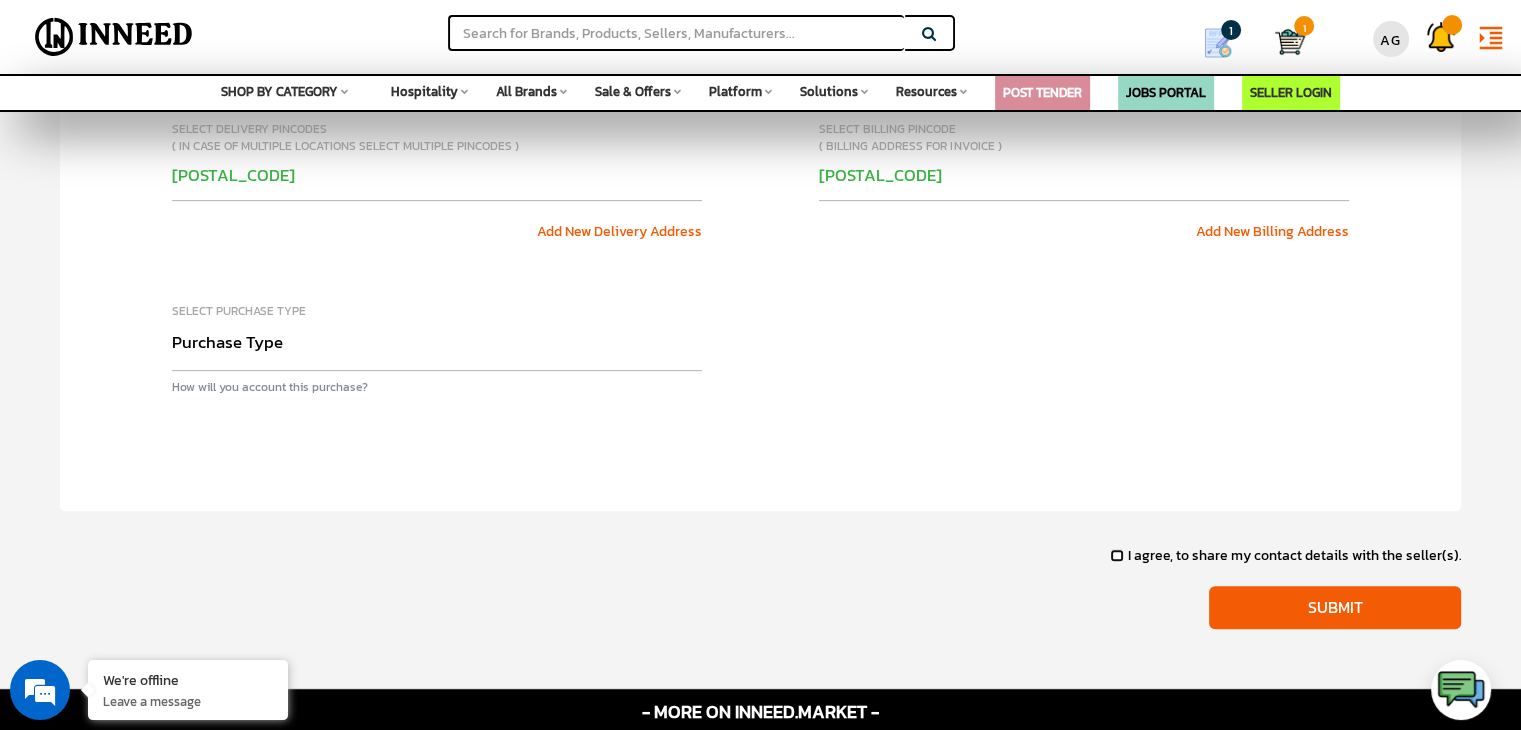 click on "I agree, to share my contact details with the seller(s)." at bounding box center (1117, 555) 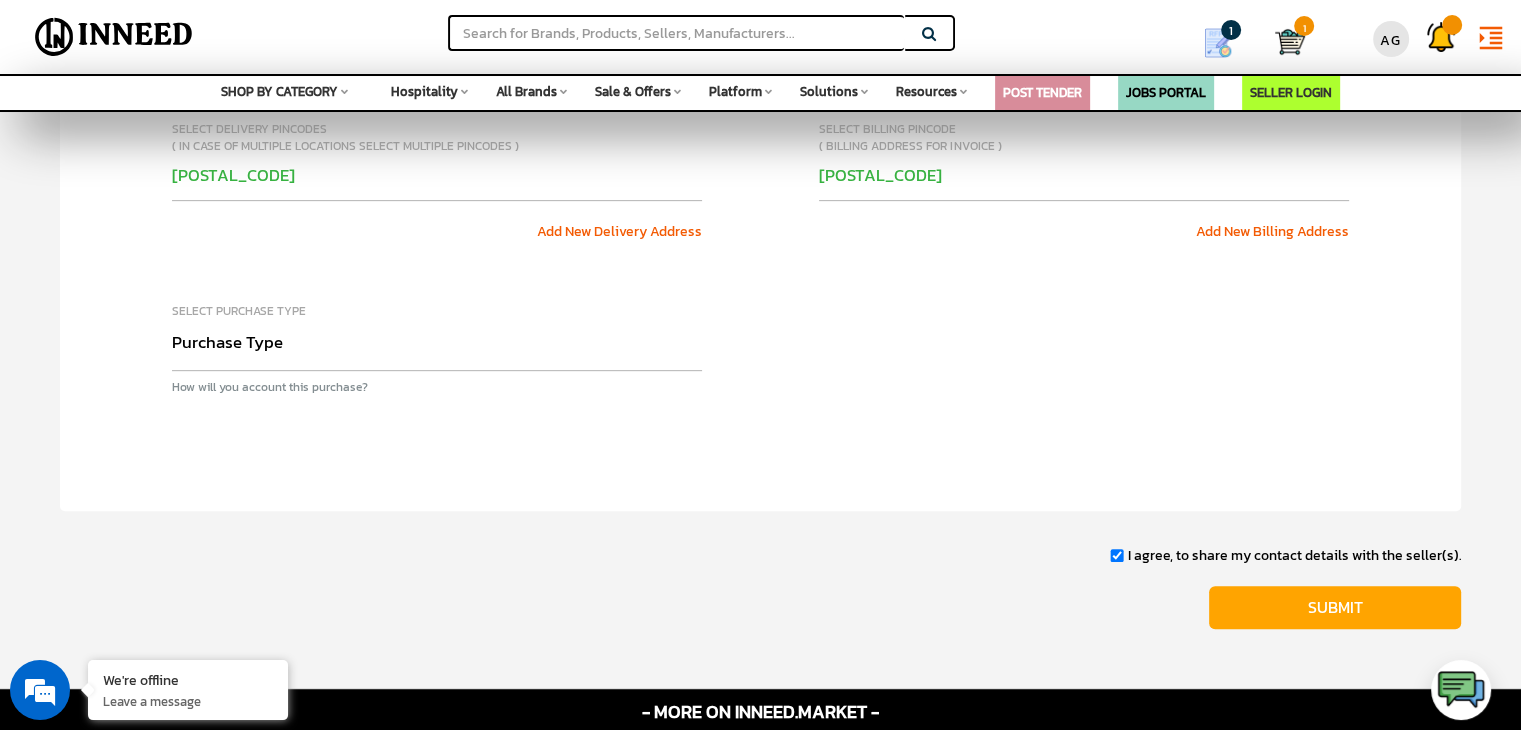 click on "Submit" at bounding box center (1335, 607) 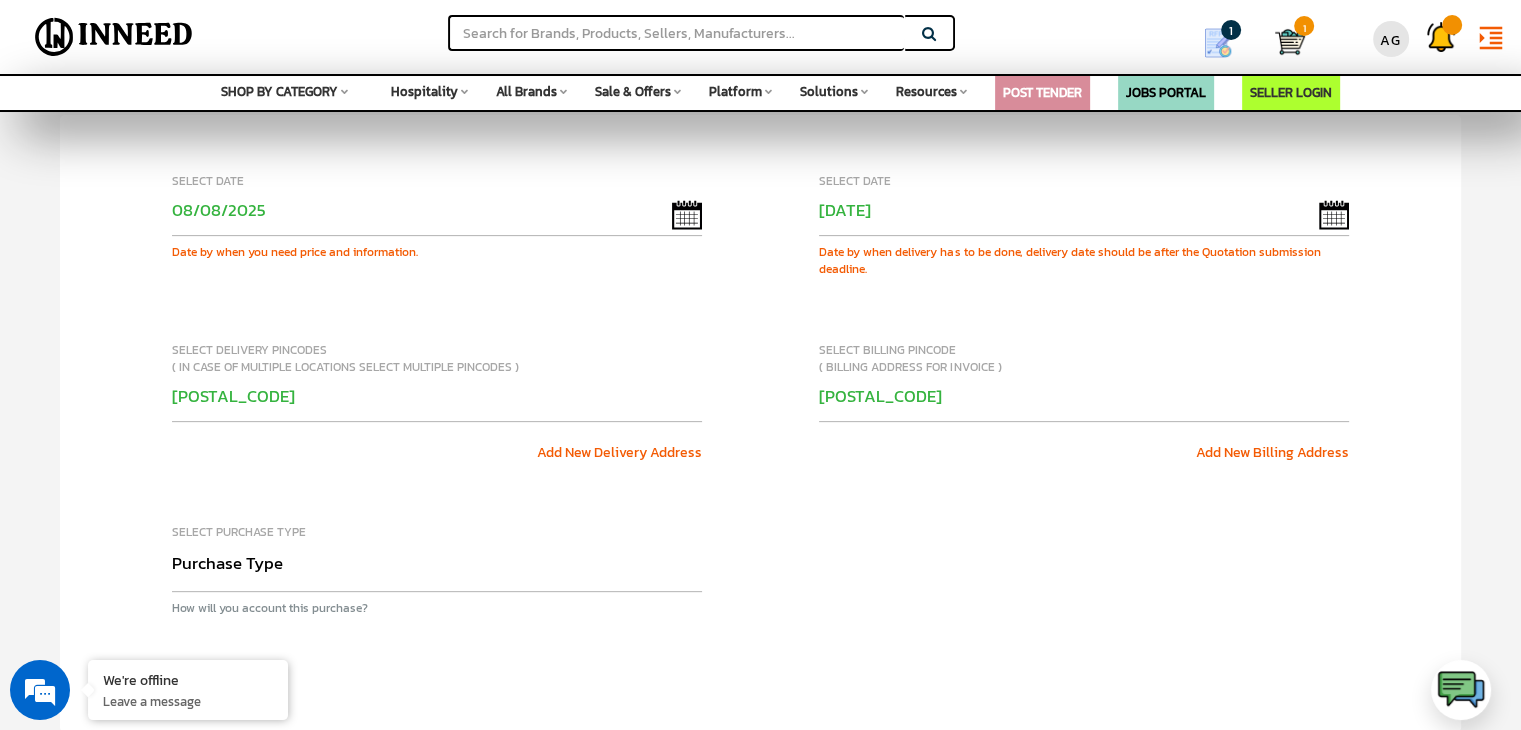 scroll, scrollTop: 614, scrollLeft: 0, axis: vertical 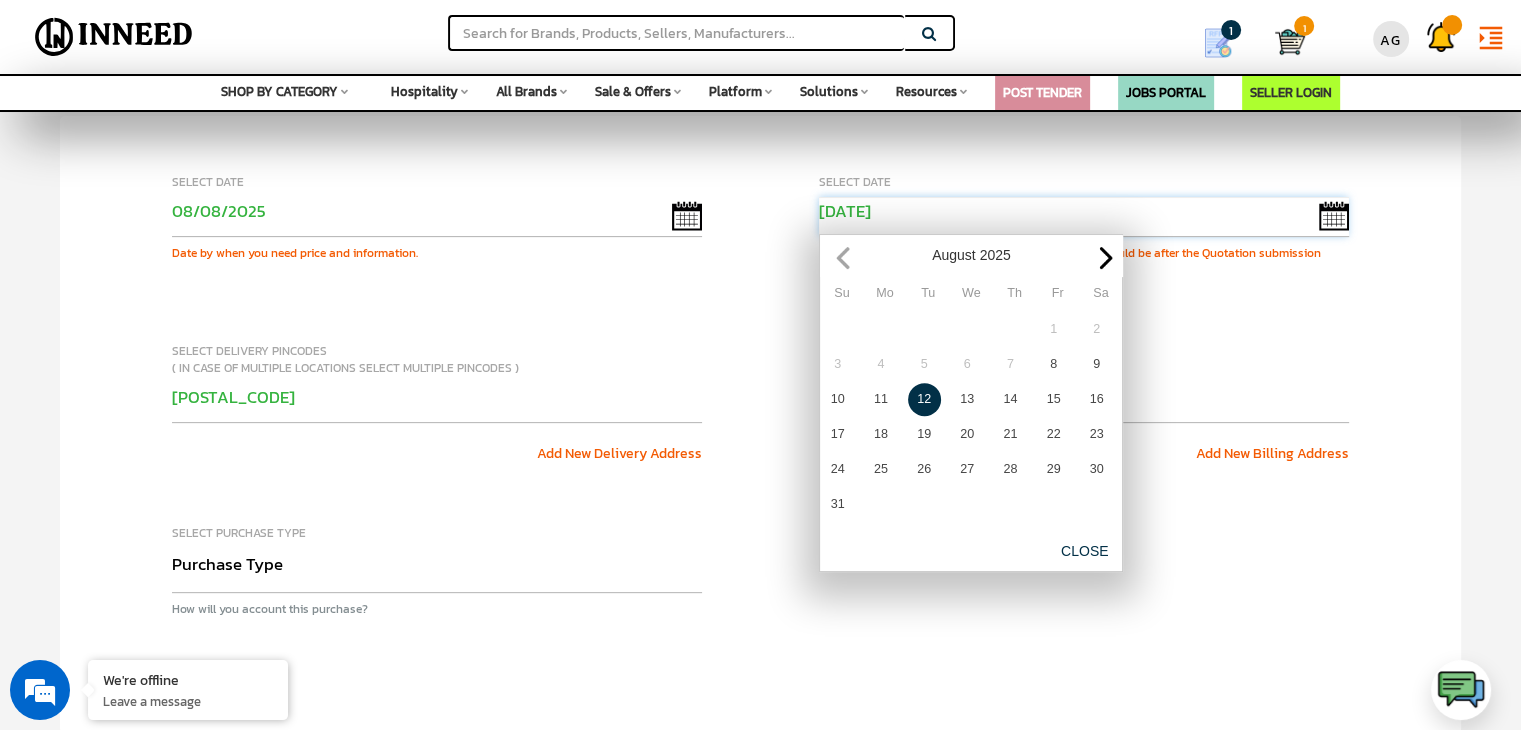 click on "08/12/2025" at bounding box center (1084, 217) 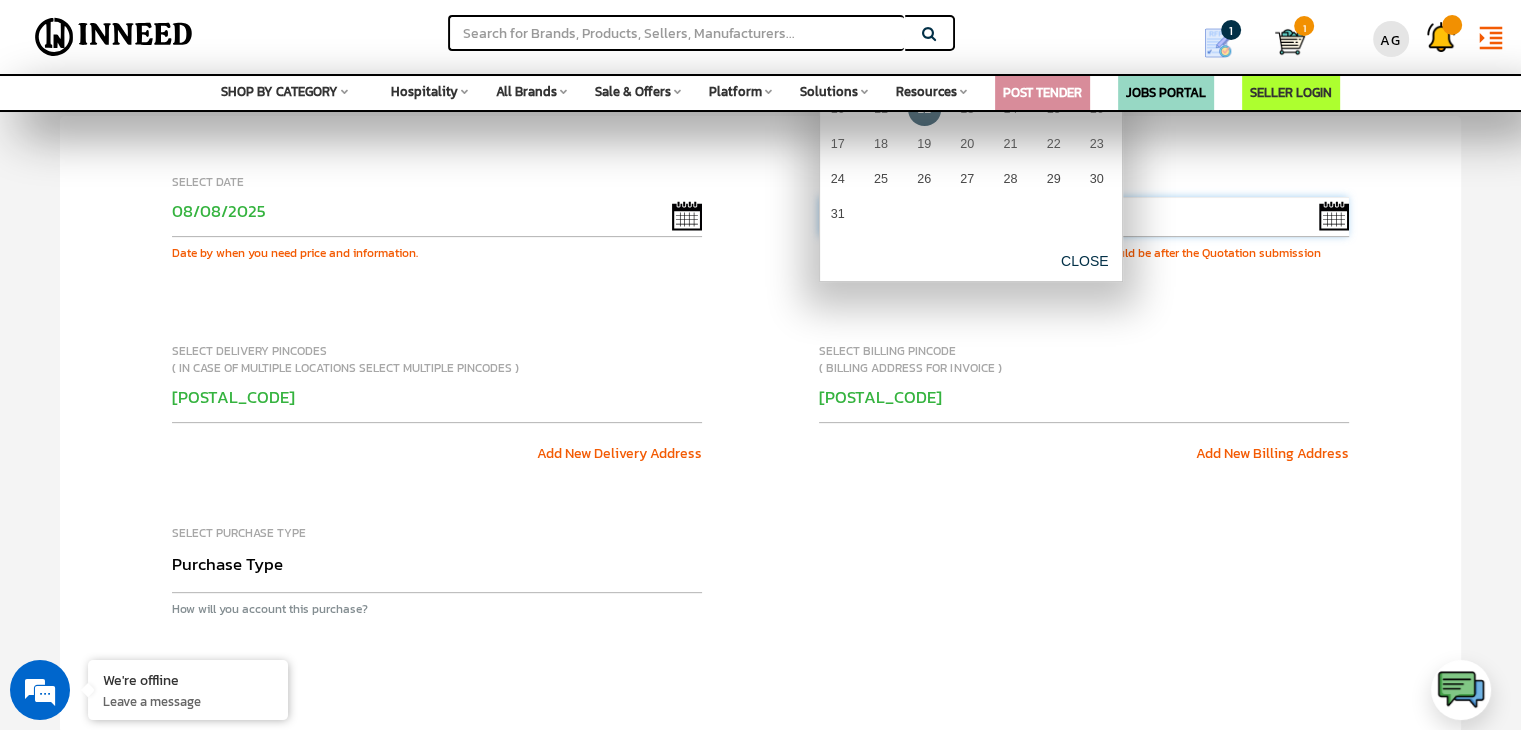 scroll, scrollTop: 332, scrollLeft: 0, axis: vertical 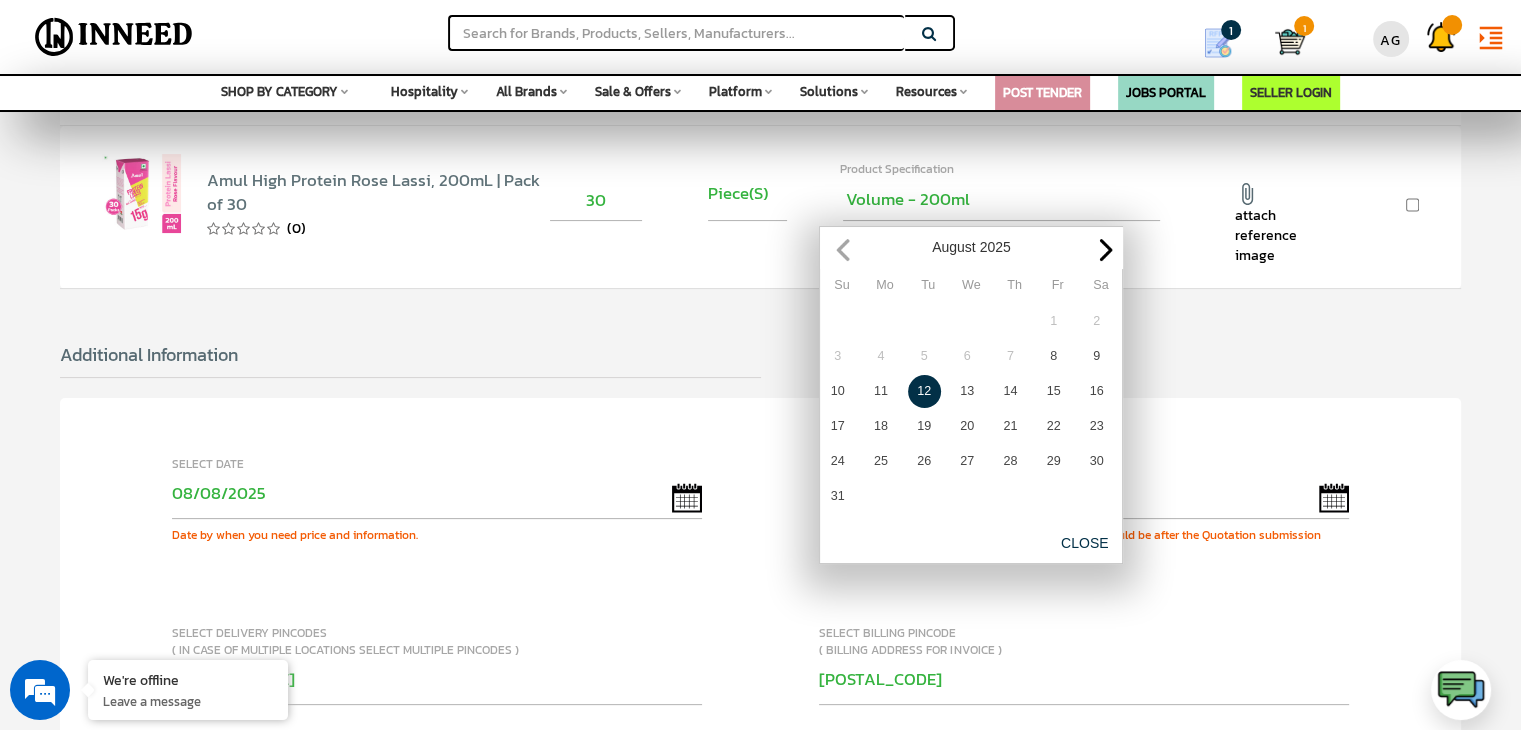 click on "CLOSE" at bounding box center (1085, 544) 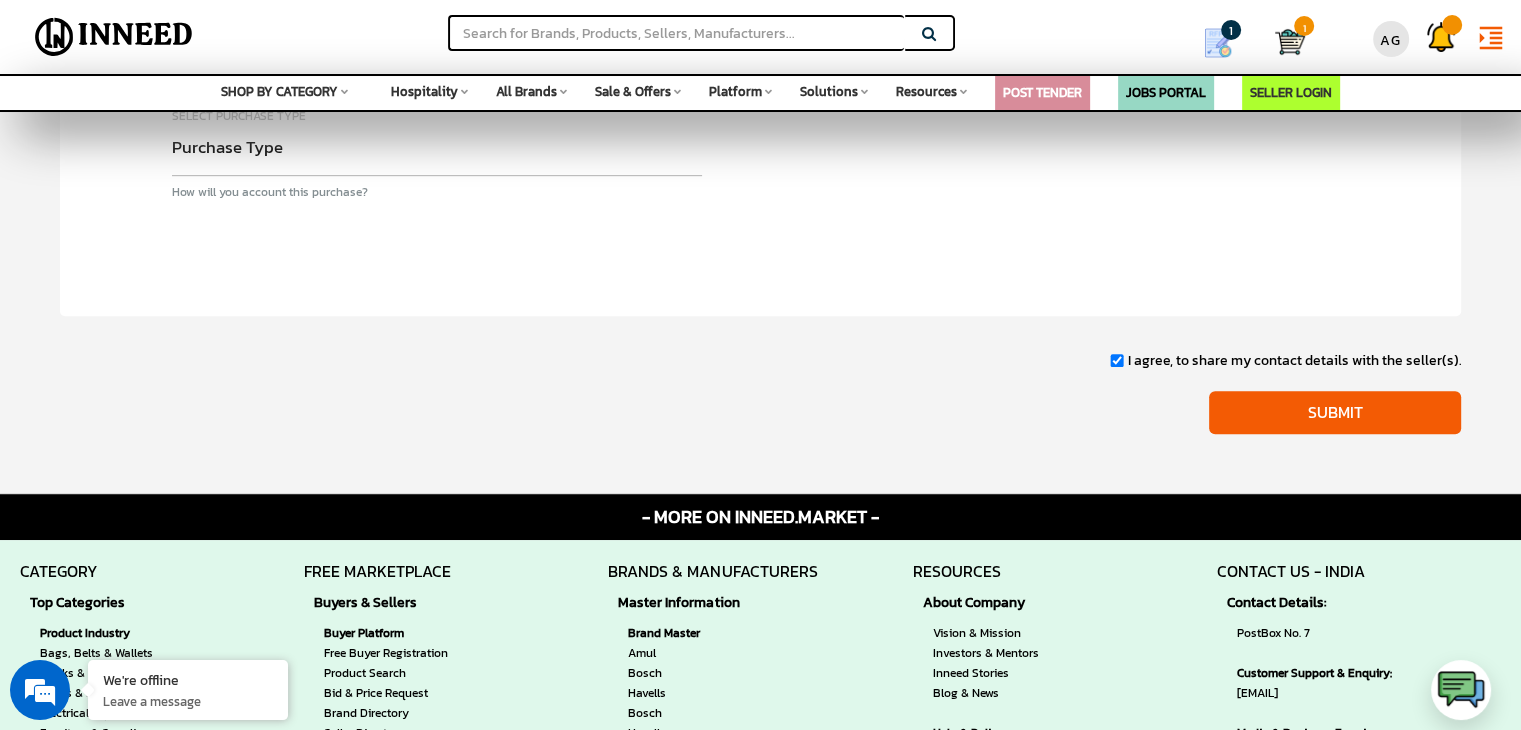 scroll, scrollTop: 1032, scrollLeft: 0, axis: vertical 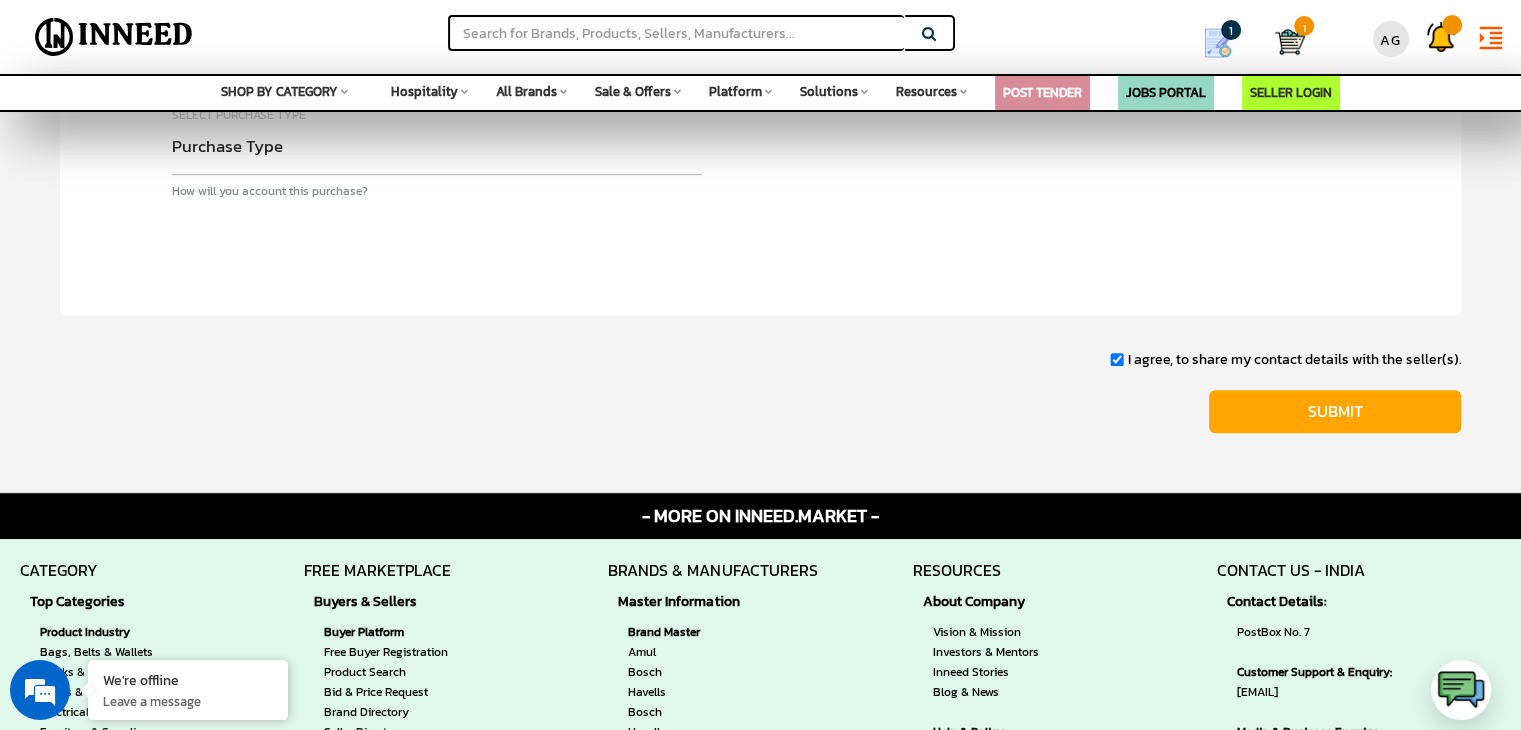 click on "Submit" at bounding box center (1335, 411) 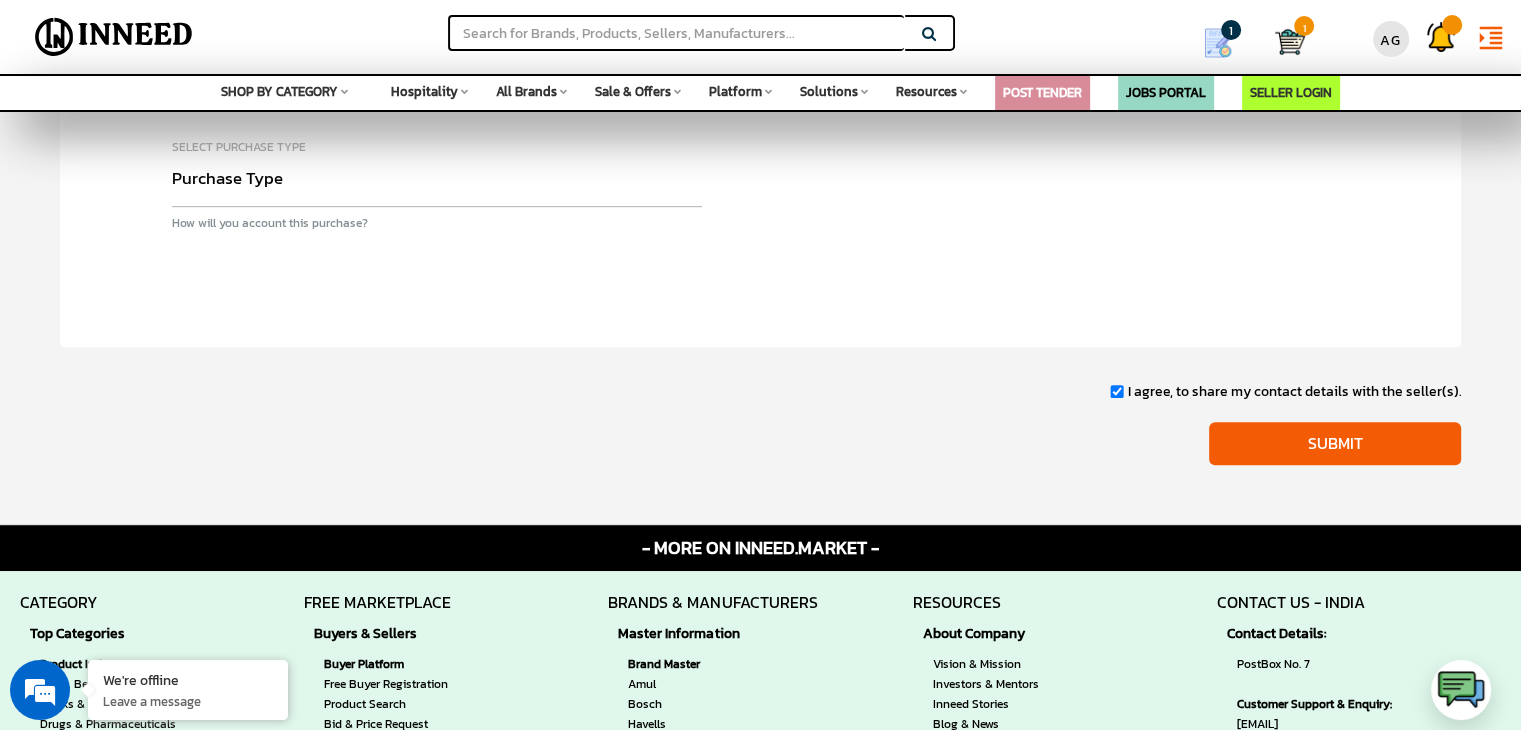 scroll, scrollTop: 1000, scrollLeft: 0, axis: vertical 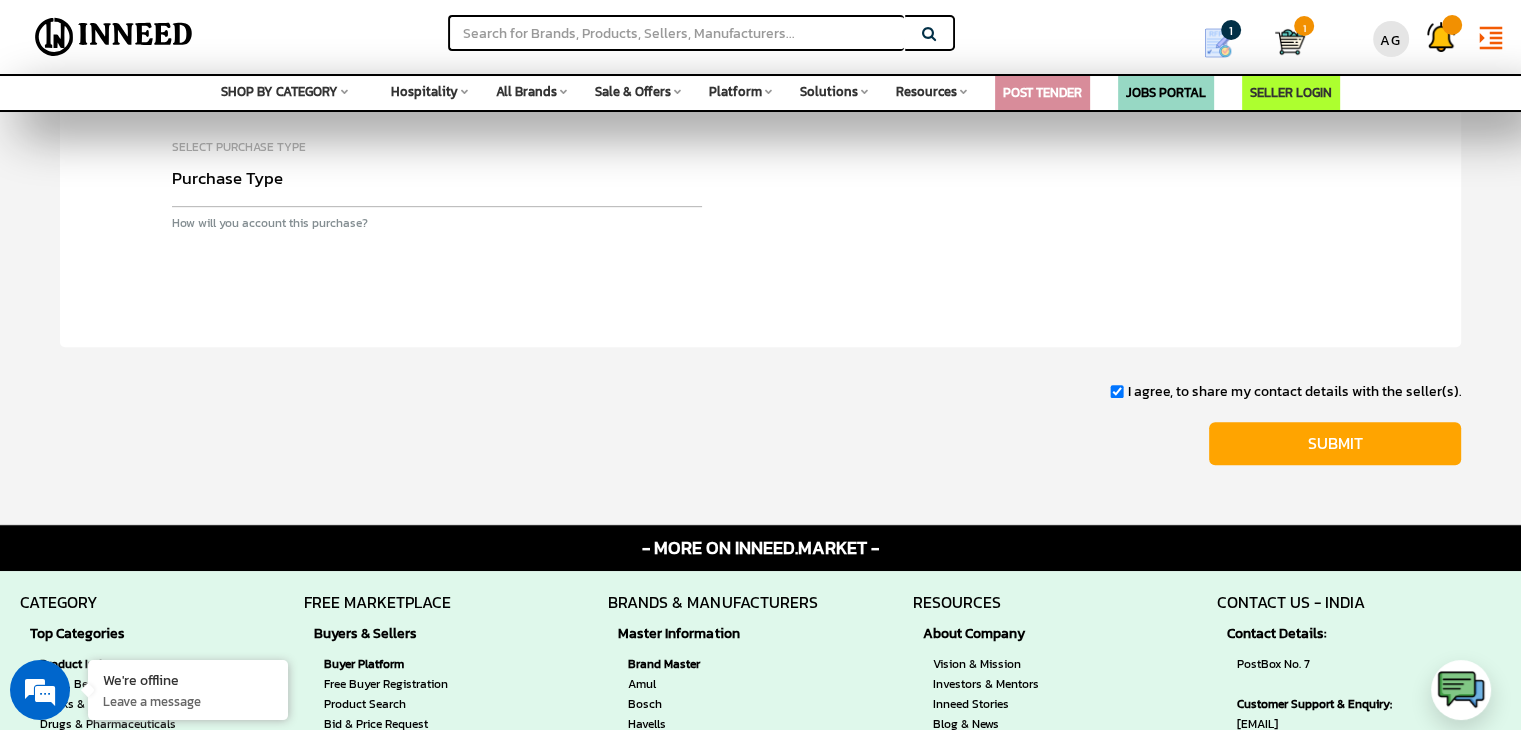 click on "Submit" at bounding box center (1335, 443) 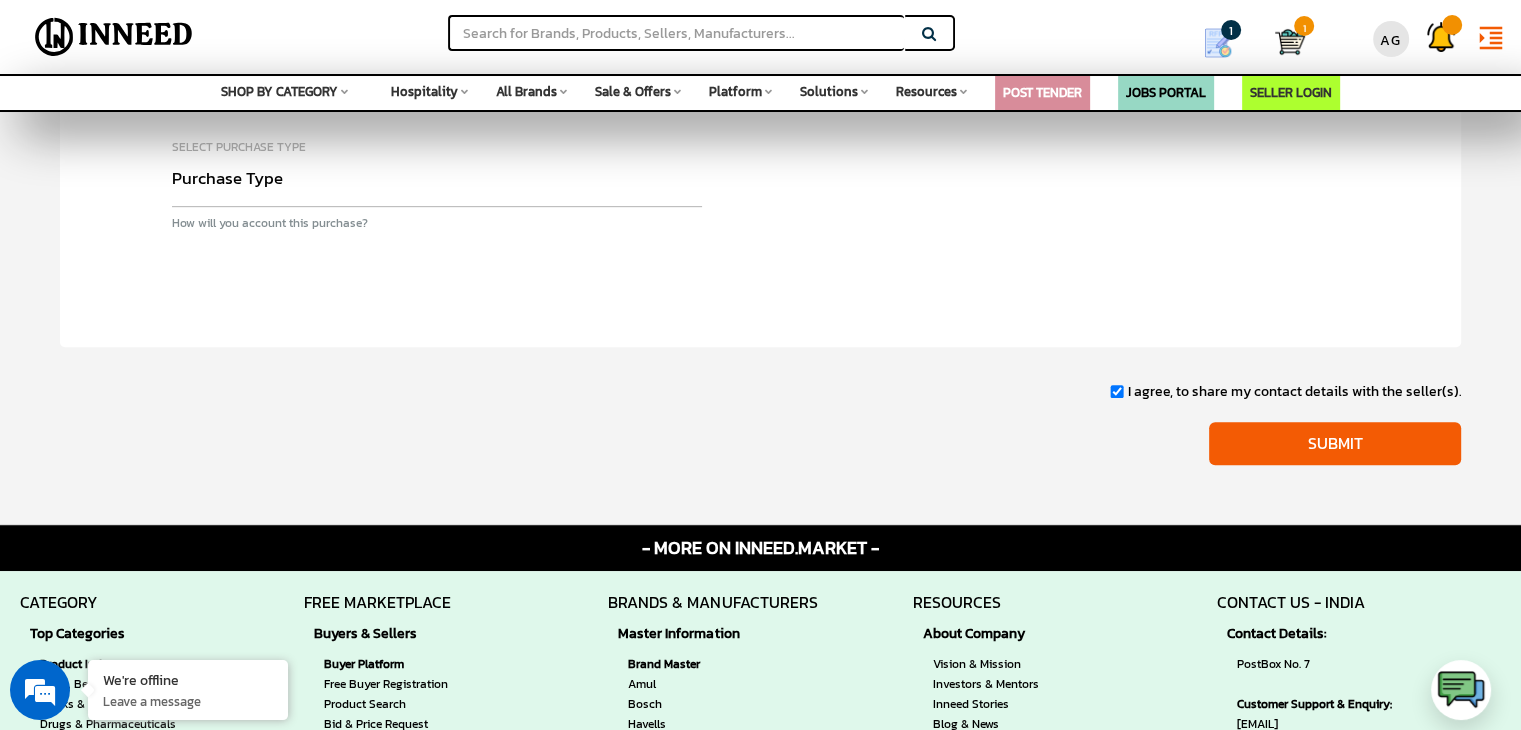 drag, startPoint x: 1264, startPoint y: 451, endPoint x: 792, endPoint y: 297, distance: 496.48767 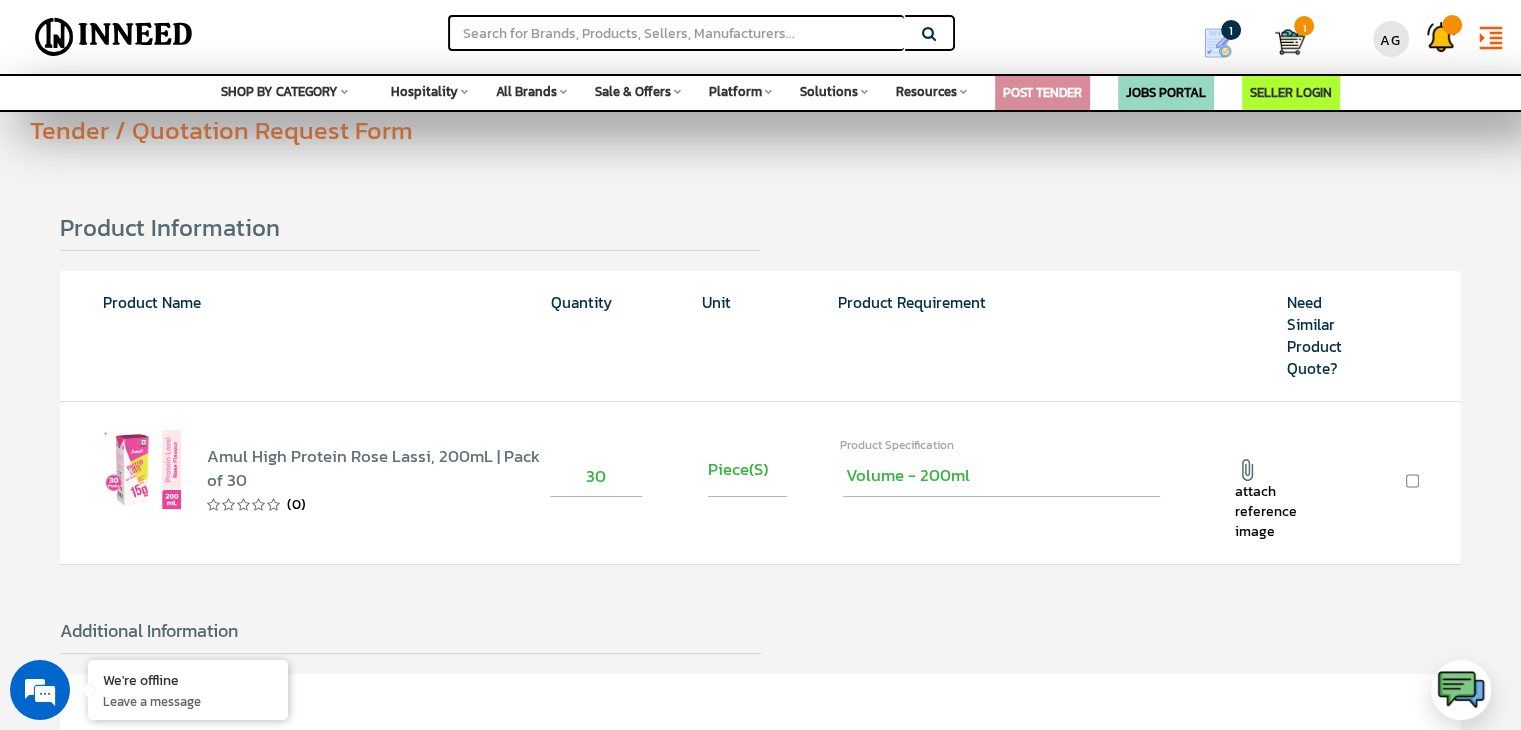 scroll, scrollTop: 56, scrollLeft: 0, axis: vertical 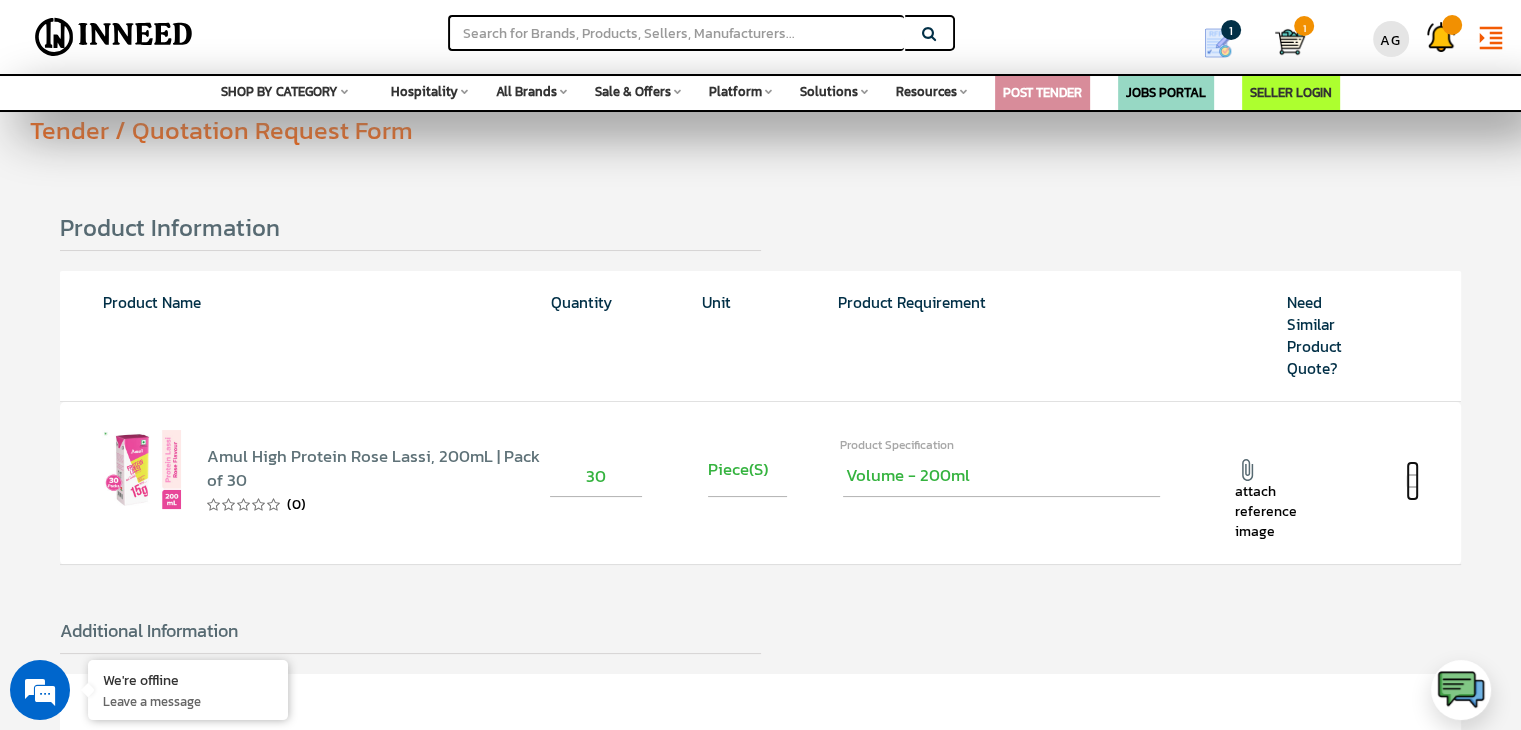 click at bounding box center (1412, 481) 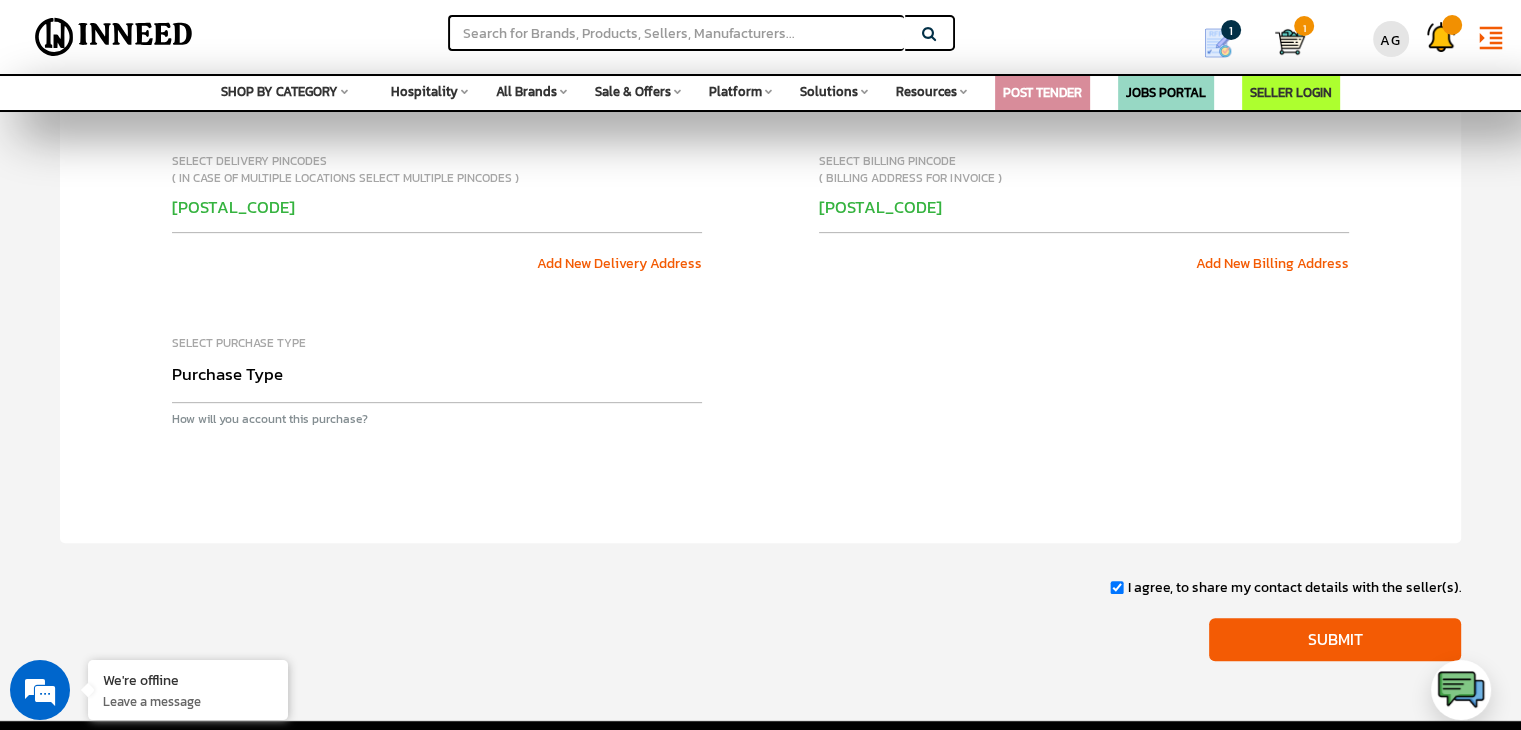 scroll, scrollTop: 842, scrollLeft: 0, axis: vertical 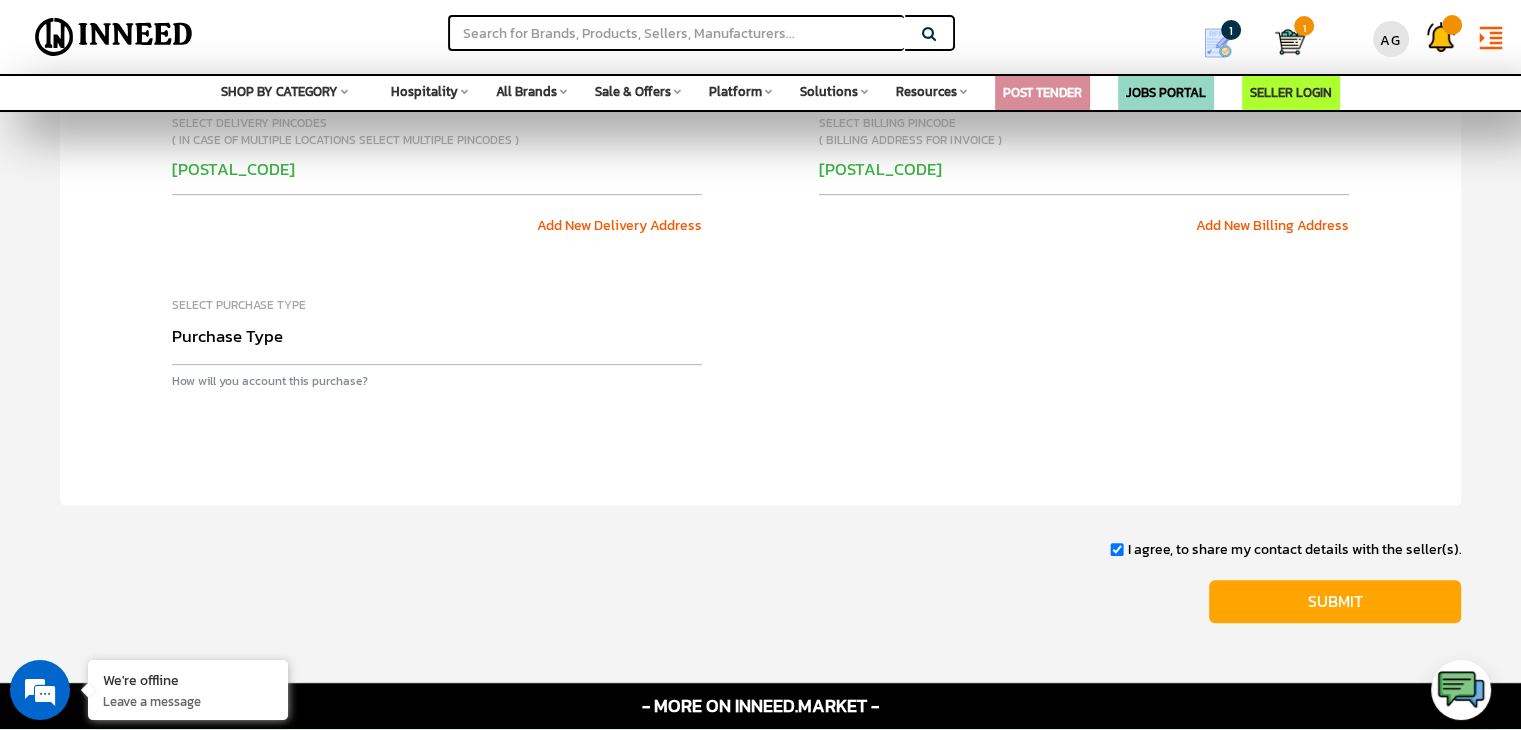click on "Submit" at bounding box center (1335, 601) 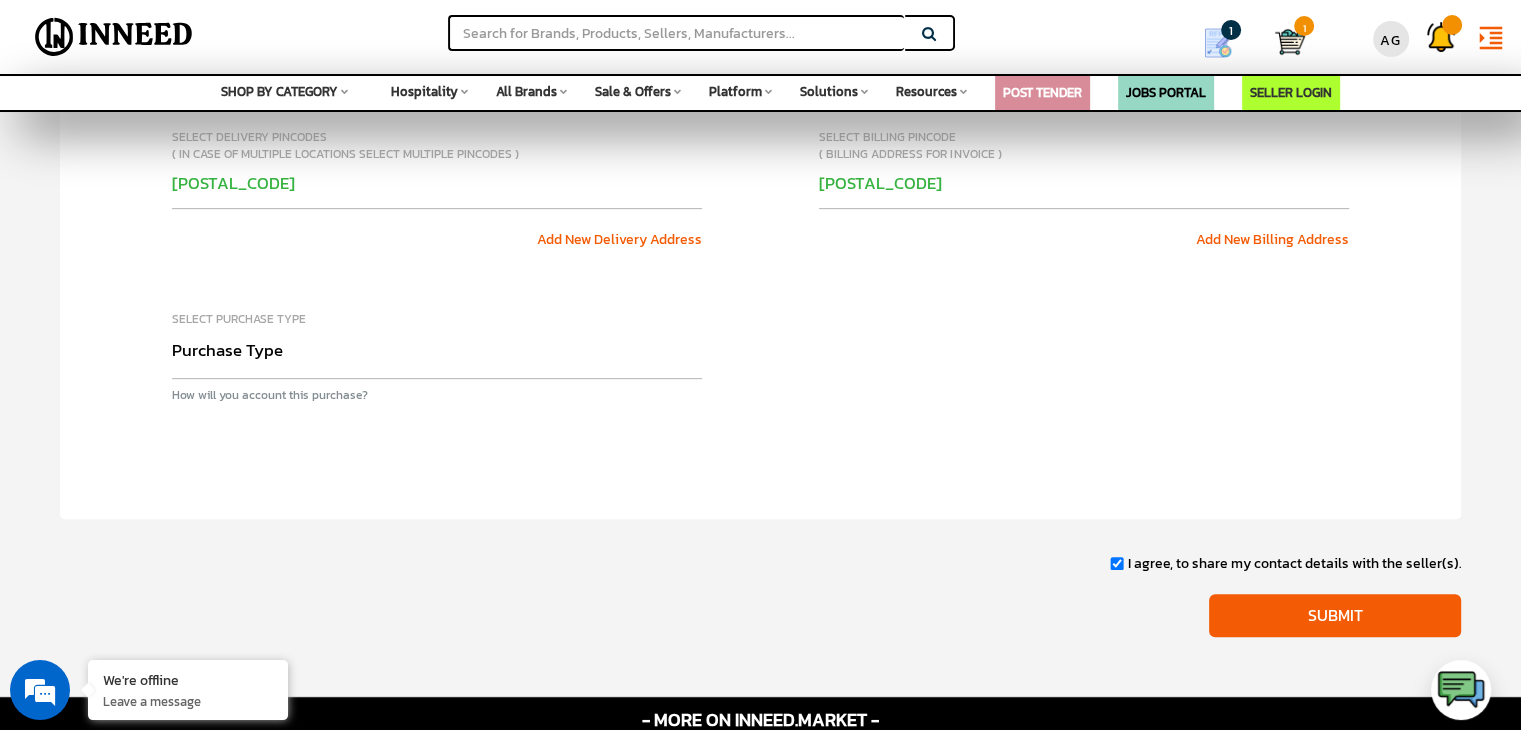 scroll, scrollTop: 830, scrollLeft: 0, axis: vertical 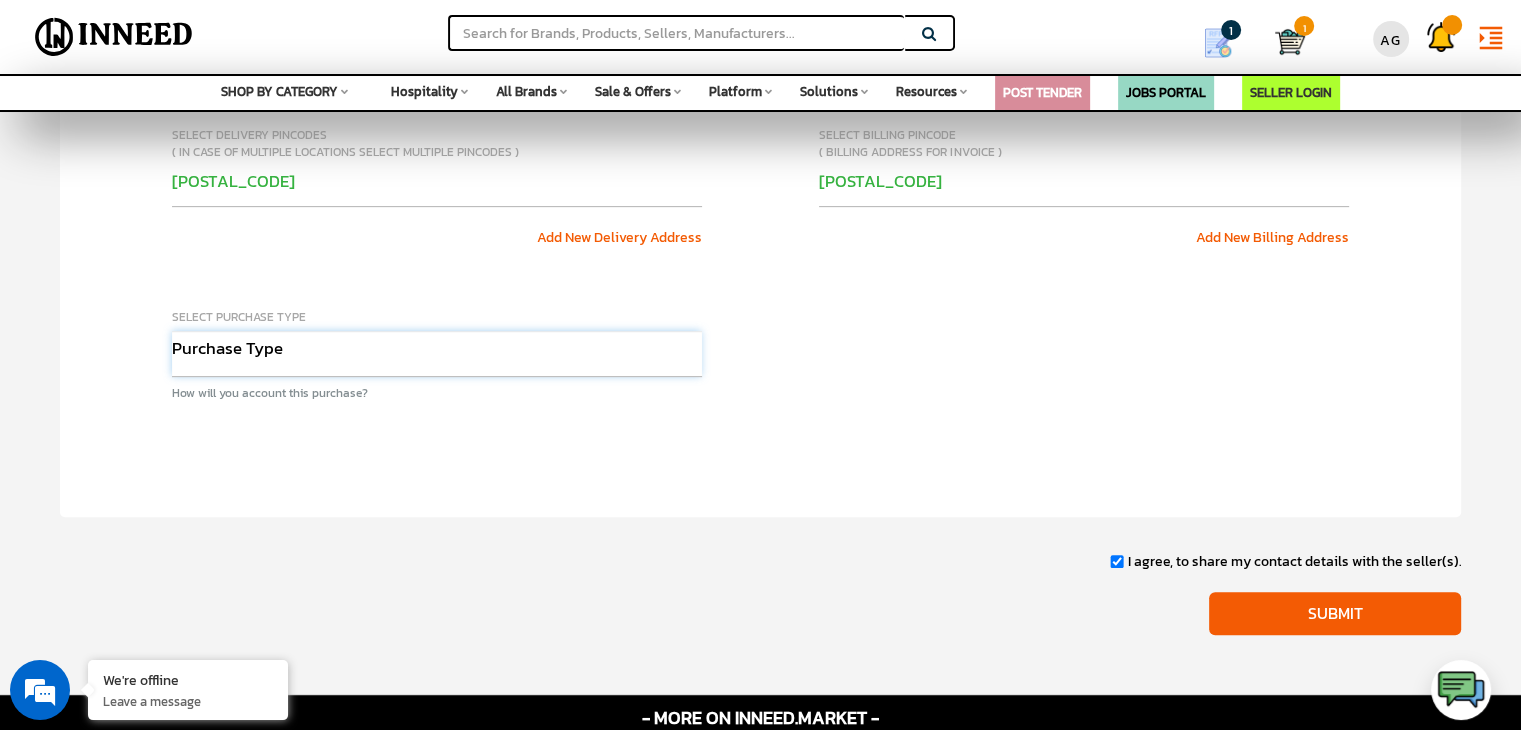 click on "Purchase Type
Capital Expense
Operational Expense
Project Expense
Annual Rate Contract" at bounding box center [437, 354] 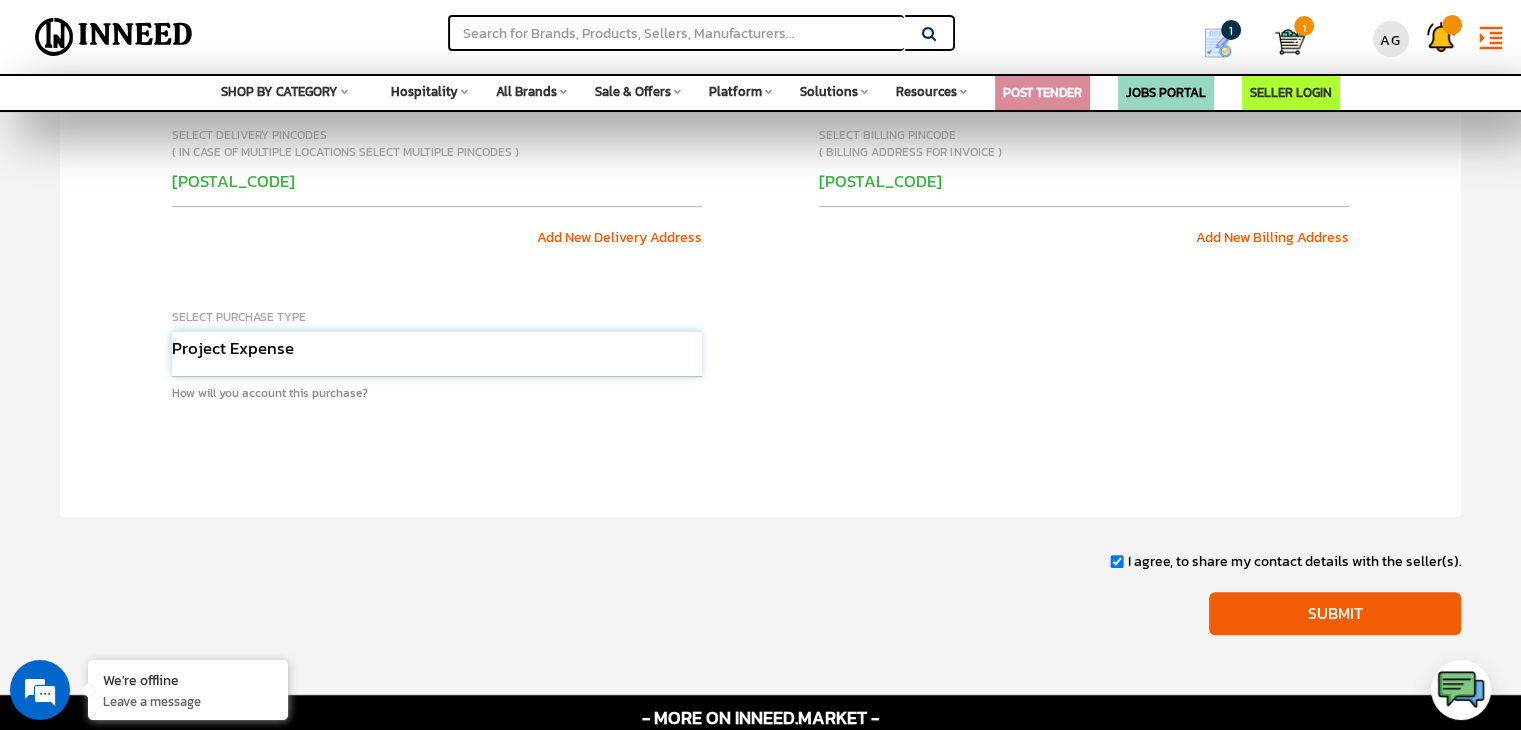 click on "Purchase Type
Capital Expense
Operational Expense
Project Expense
Annual Rate Contract" at bounding box center [437, 354] 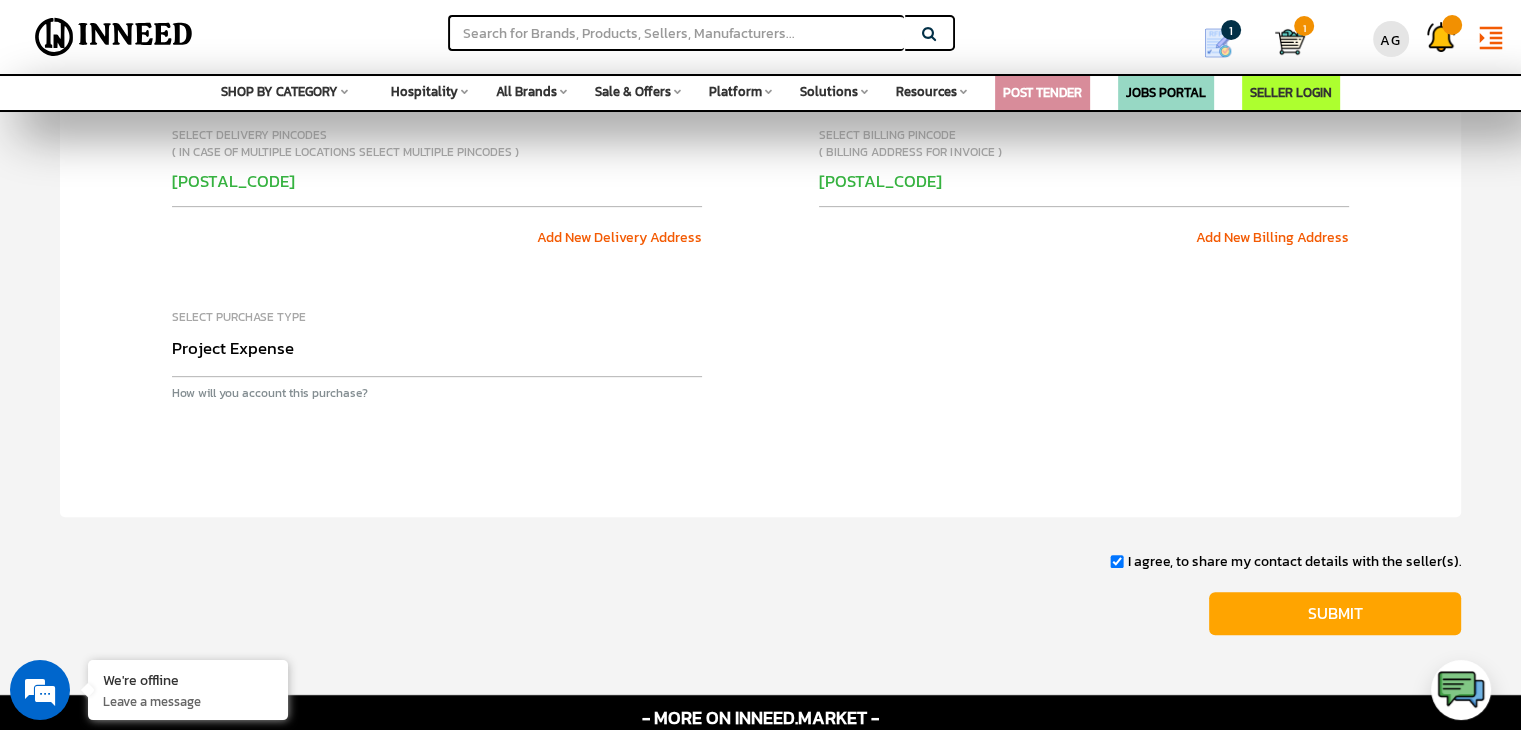 click on "Submit" at bounding box center (1335, 613) 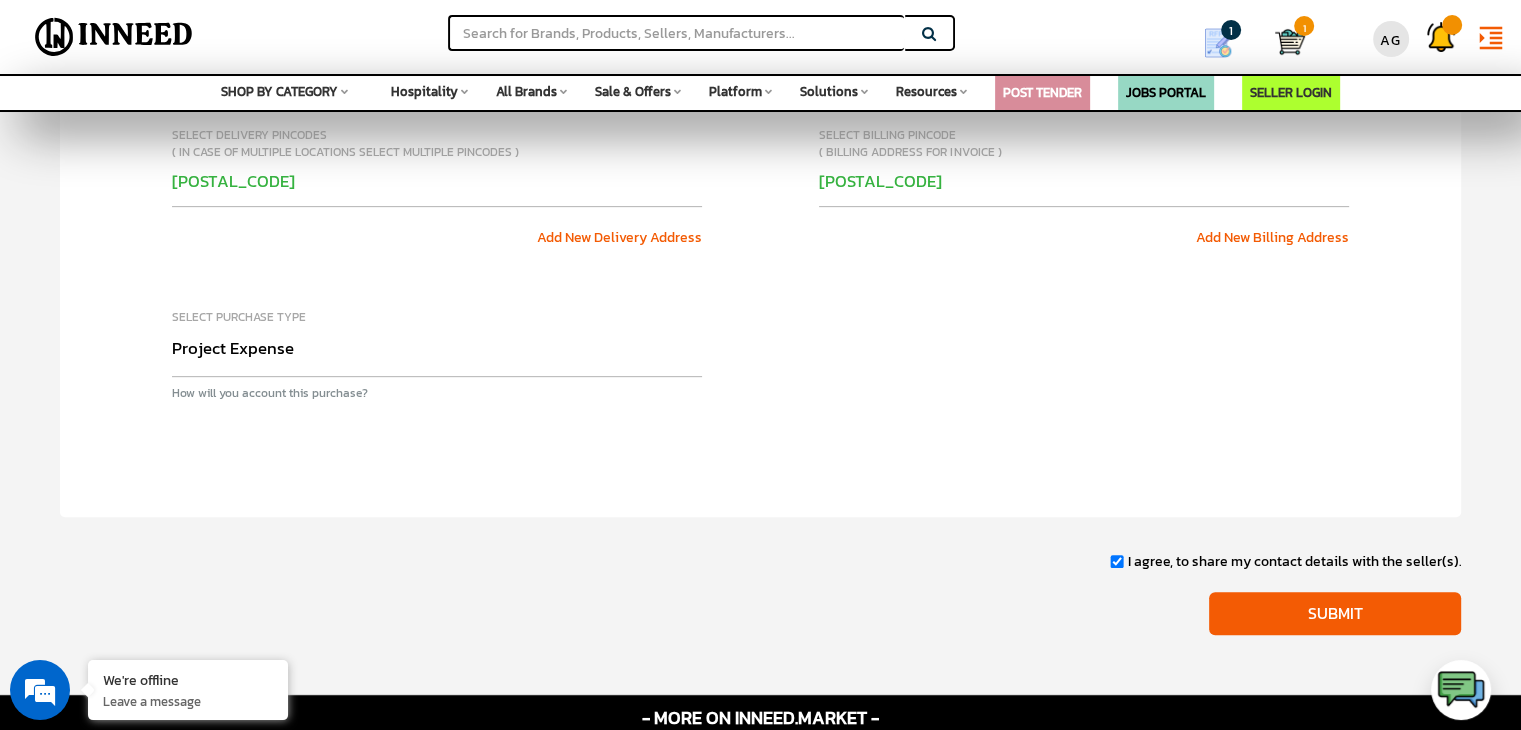 click on "Select Date
08/08/2025
Date by when you need price and information.
Select Date
08/12/2025
Date by when delivery has to be done, delivery date should be after the Quotation submission deadline.
Select delivery pincodes ( in case of multiple locations select multiple pincodes )
411062
Add New Delivery Address
Please select valid Delivery Pincode." at bounding box center [761, 208] 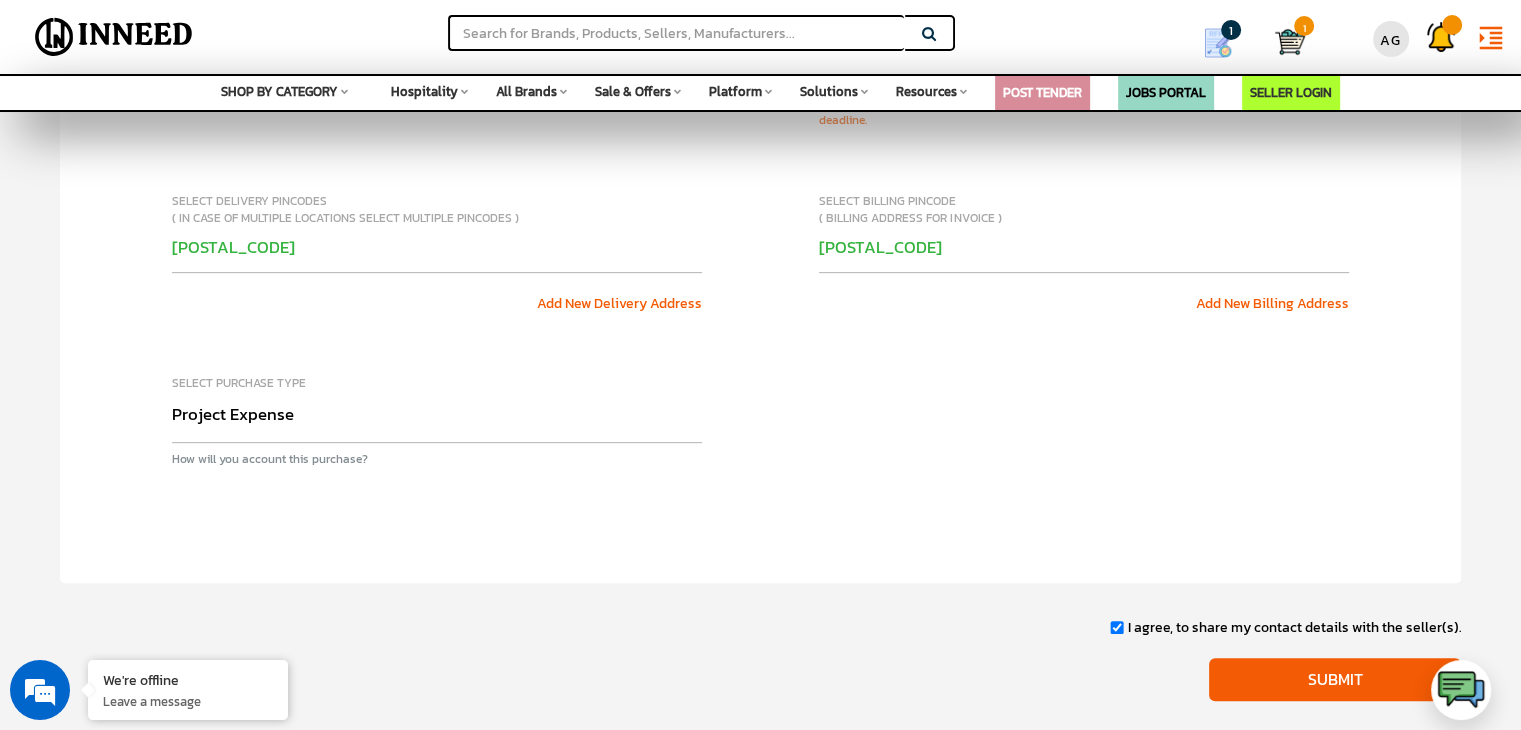 scroll, scrollTop: 772, scrollLeft: 0, axis: vertical 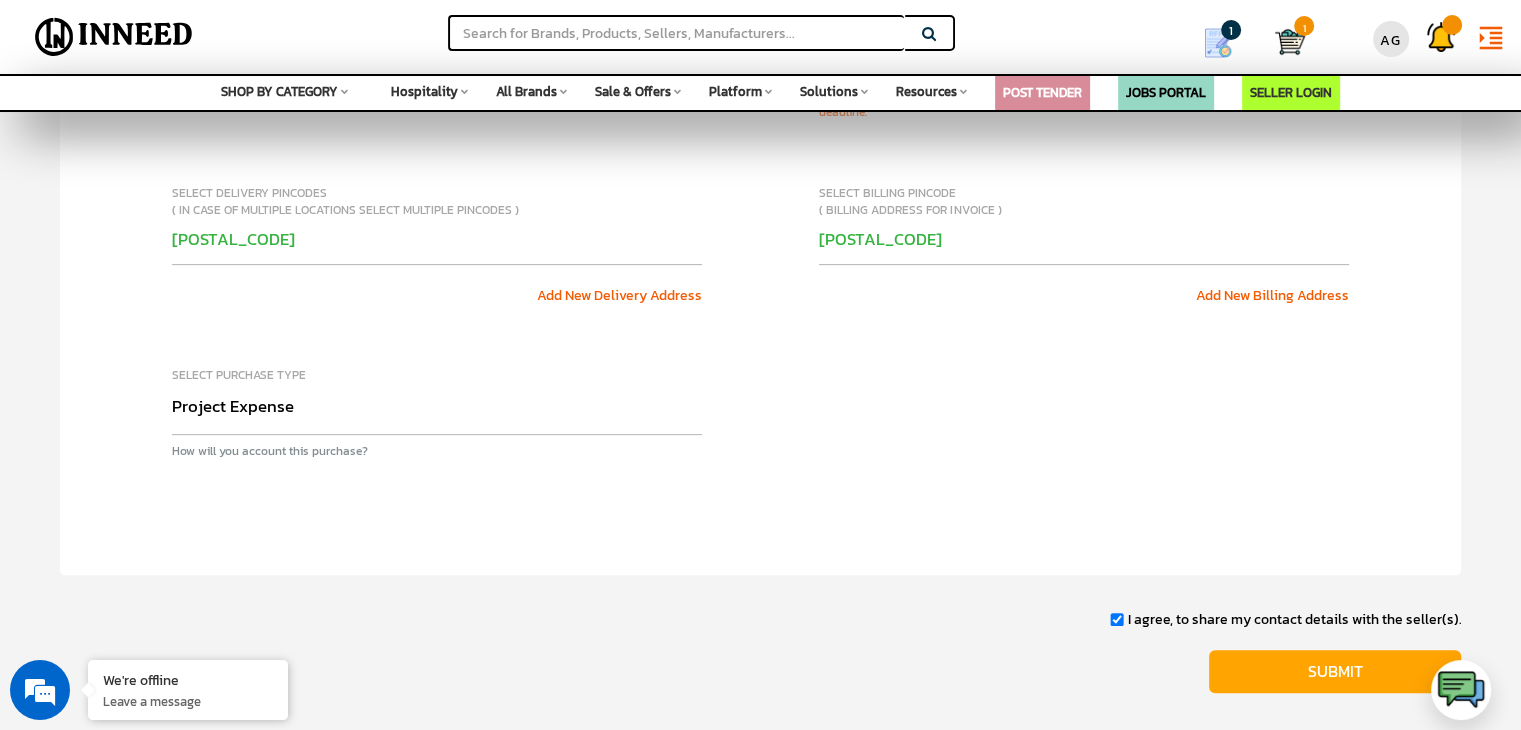 click on "Submit" at bounding box center (1335, 671) 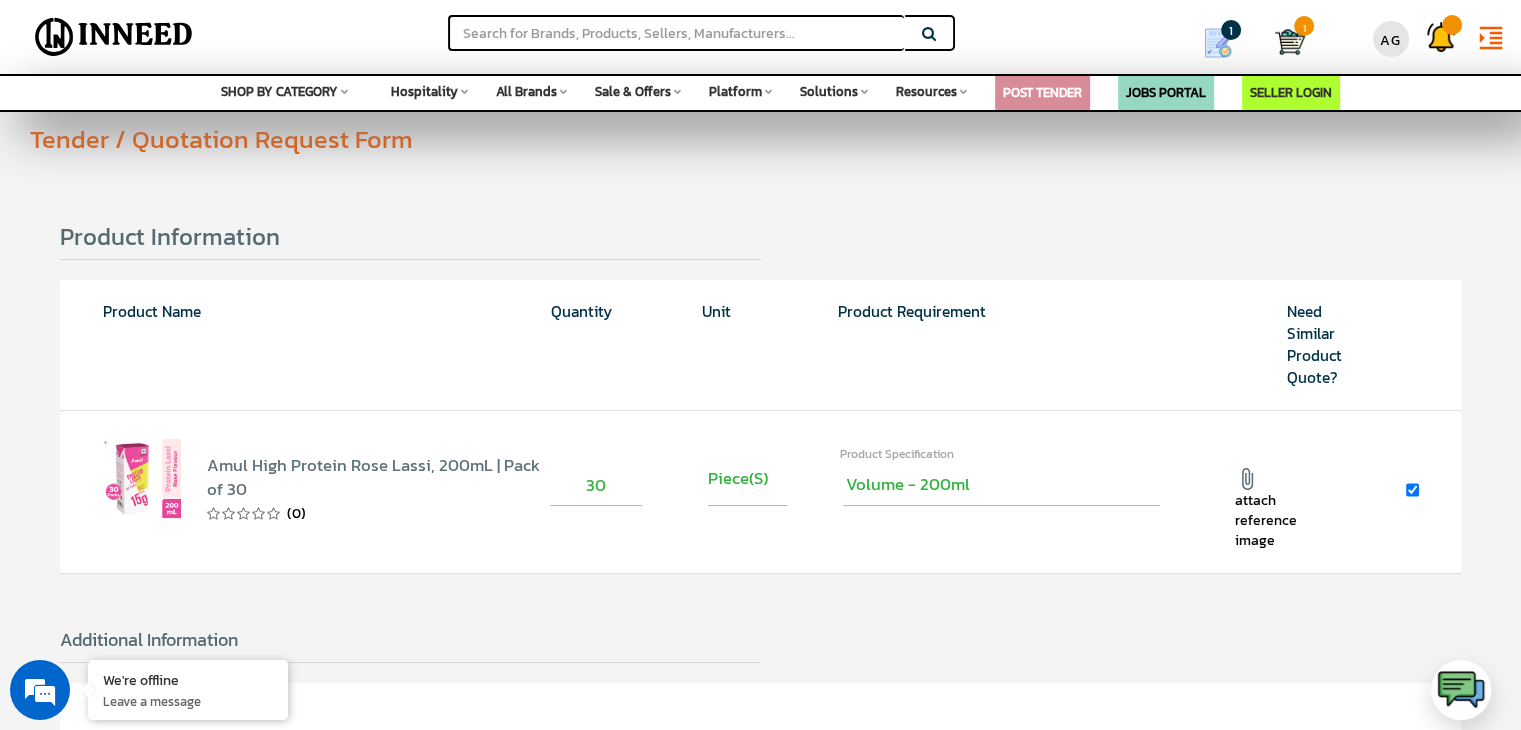 scroll, scrollTop: 0, scrollLeft: 0, axis: both 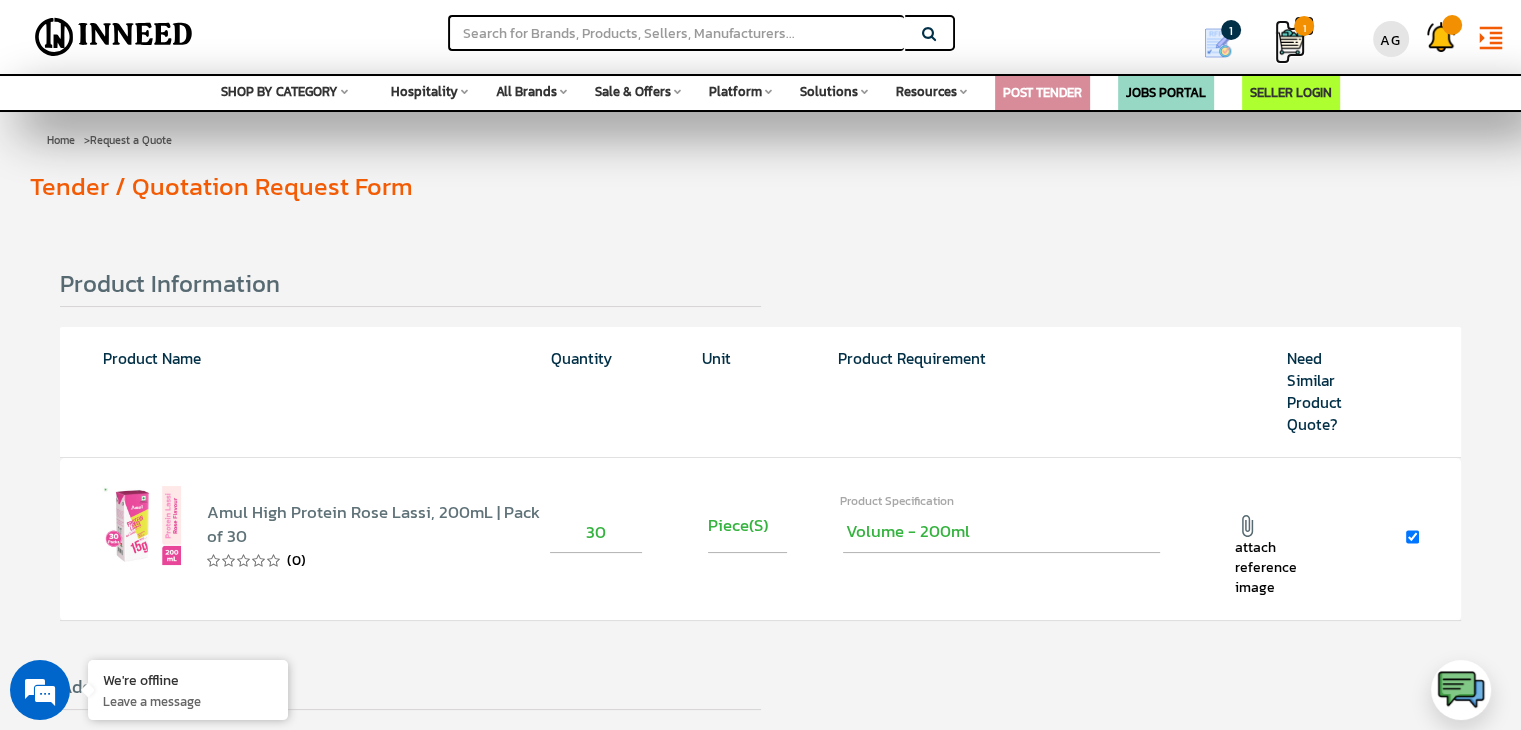 click at bounding box center [1290, 42] 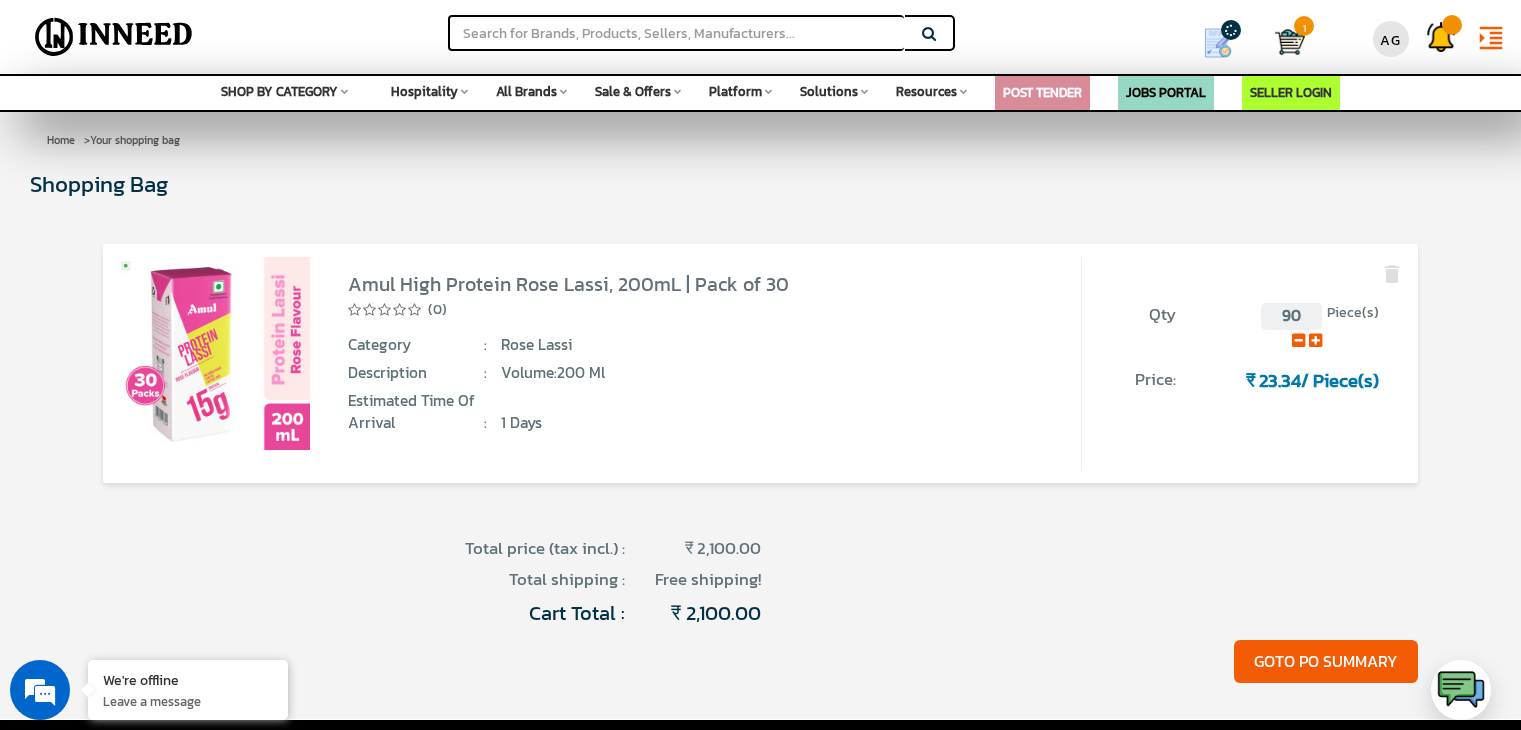 scroll, scrollTop: 0, scrollLeft: 0, axis: both 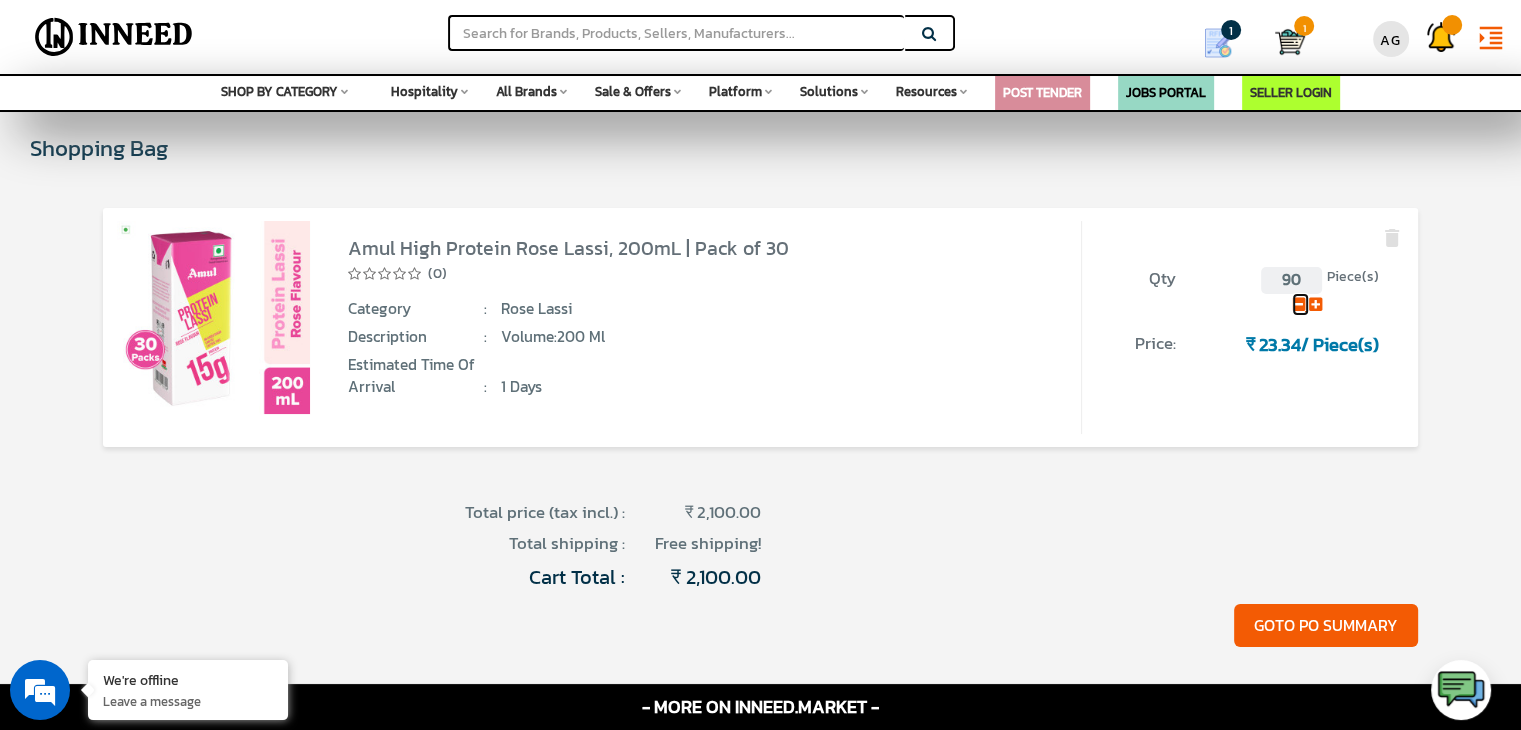 click at bounding box center [1298, 304] 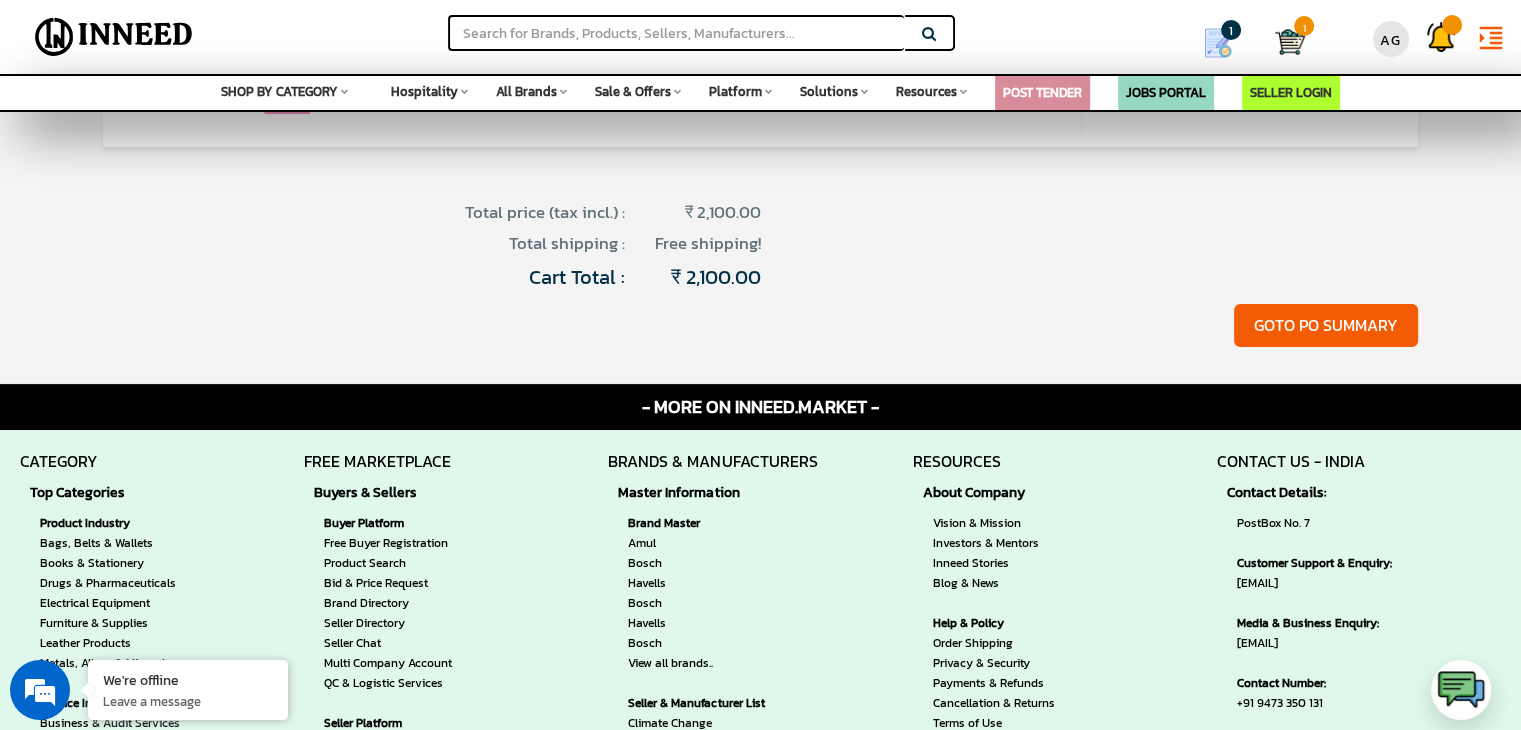 scroll, scrollTop: 0, scrollLeft: 0, axis: both 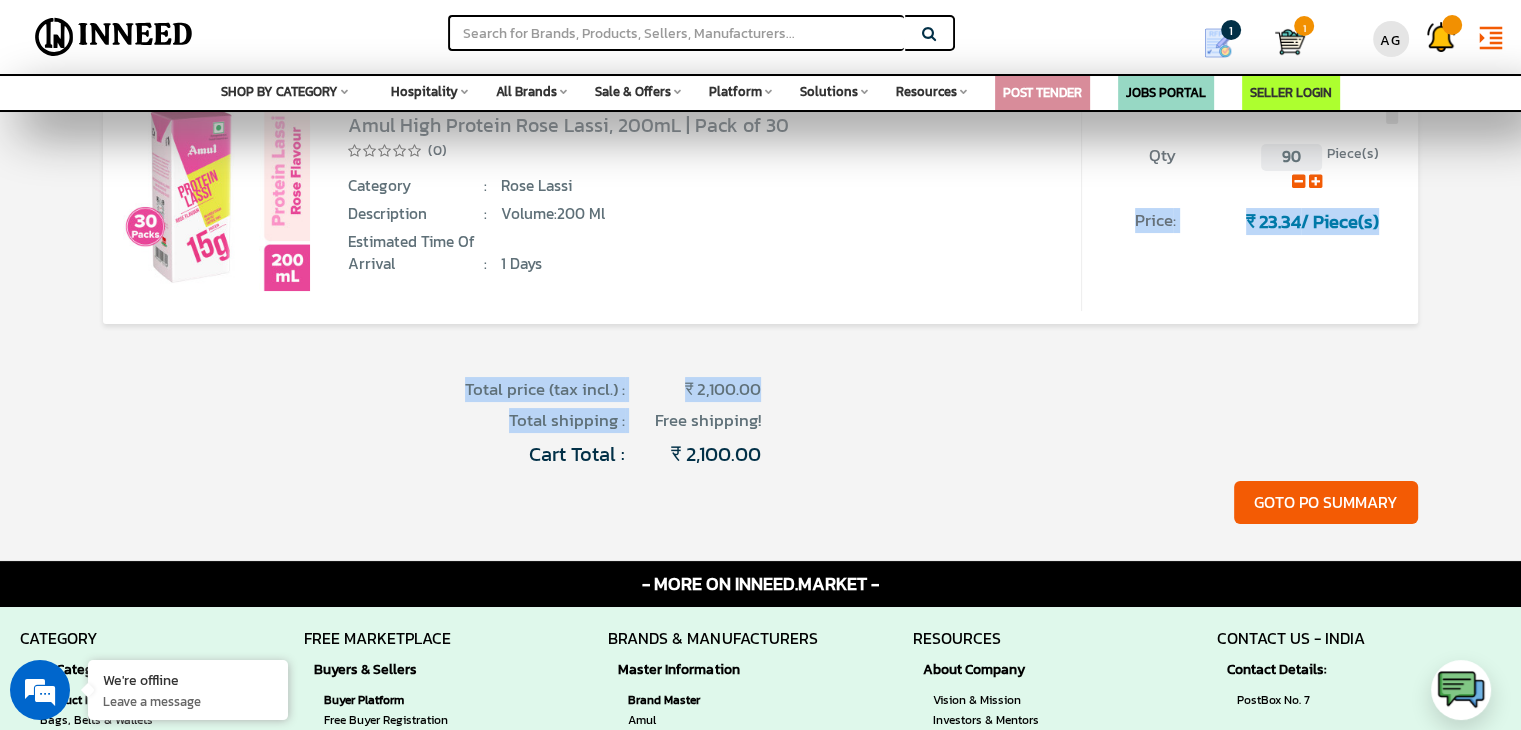 drag, startPoint x: 723, startPoint y: 401, endPoint x: 1273, endPoint y: 205, distance: 583.8801 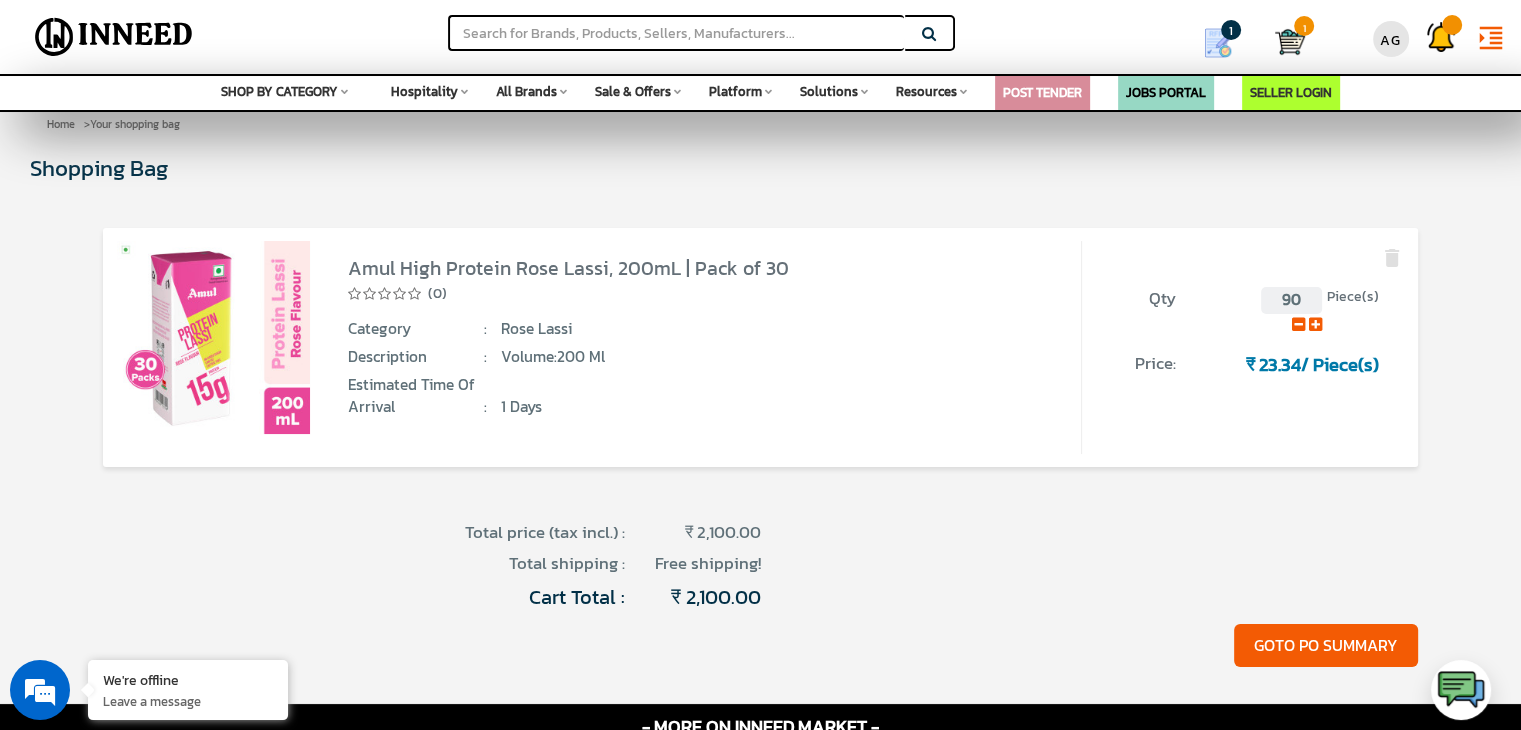 scroll, scrollTop: 10, scrollLeft: 0, axis: vertical 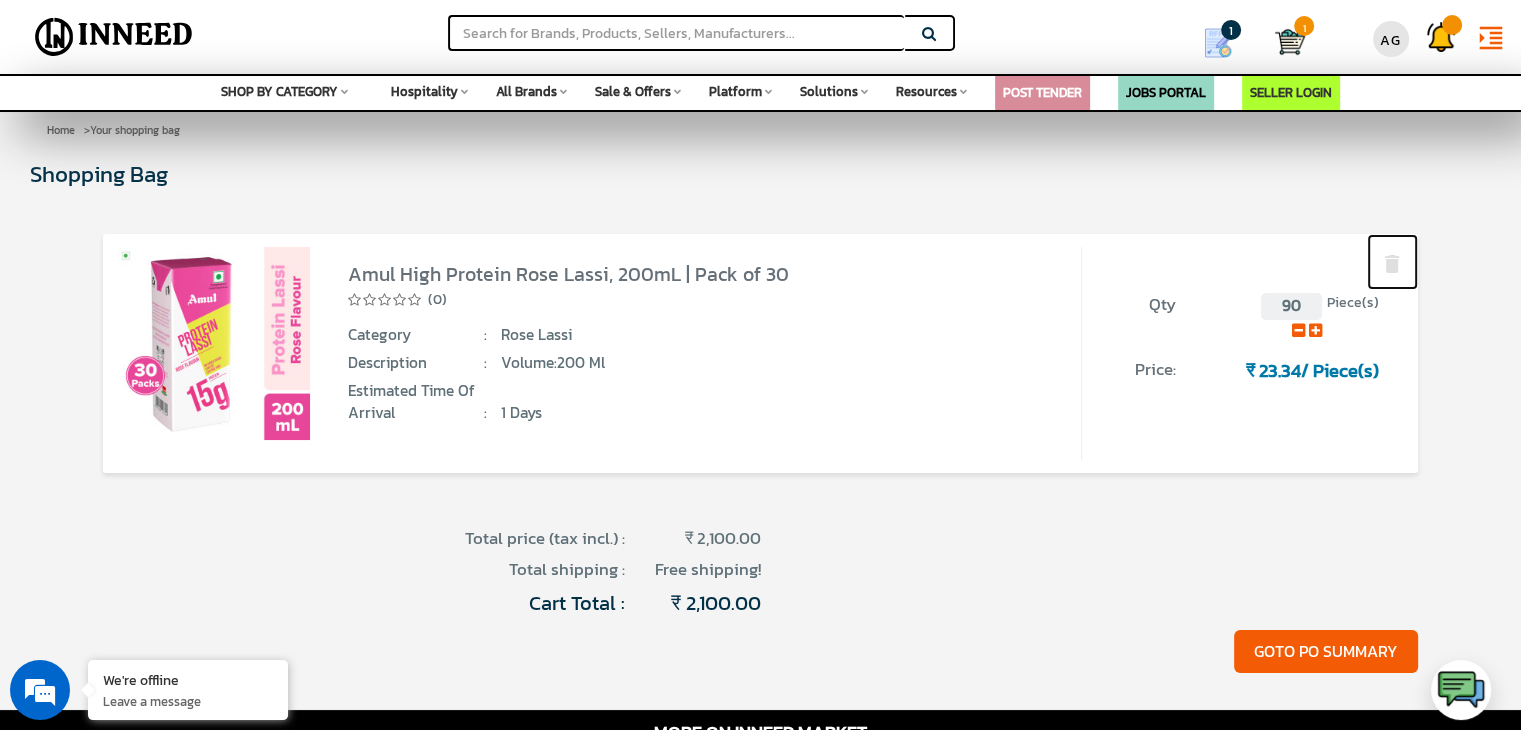 click at bounding box center [1392, 264] 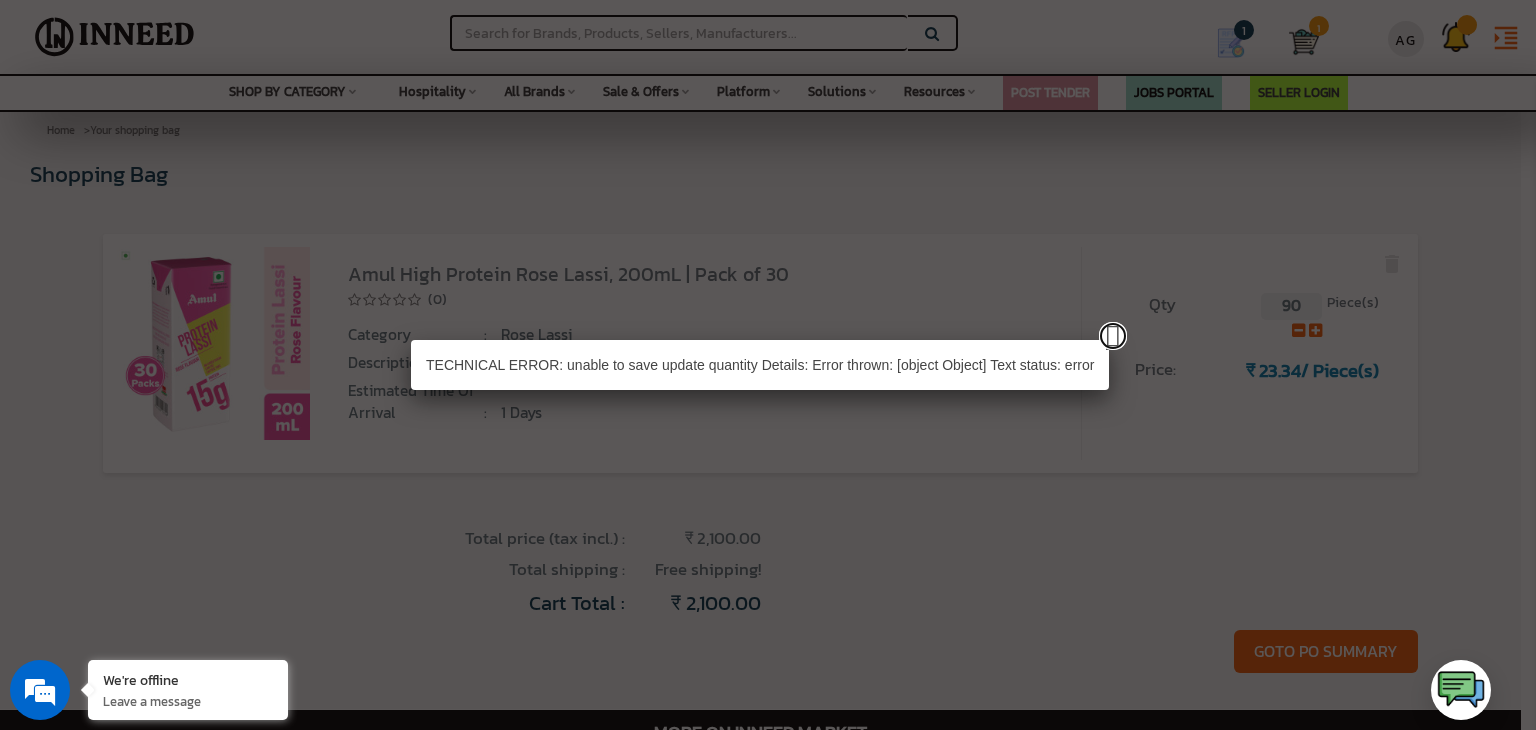 click at bounding box center (1113, 336) 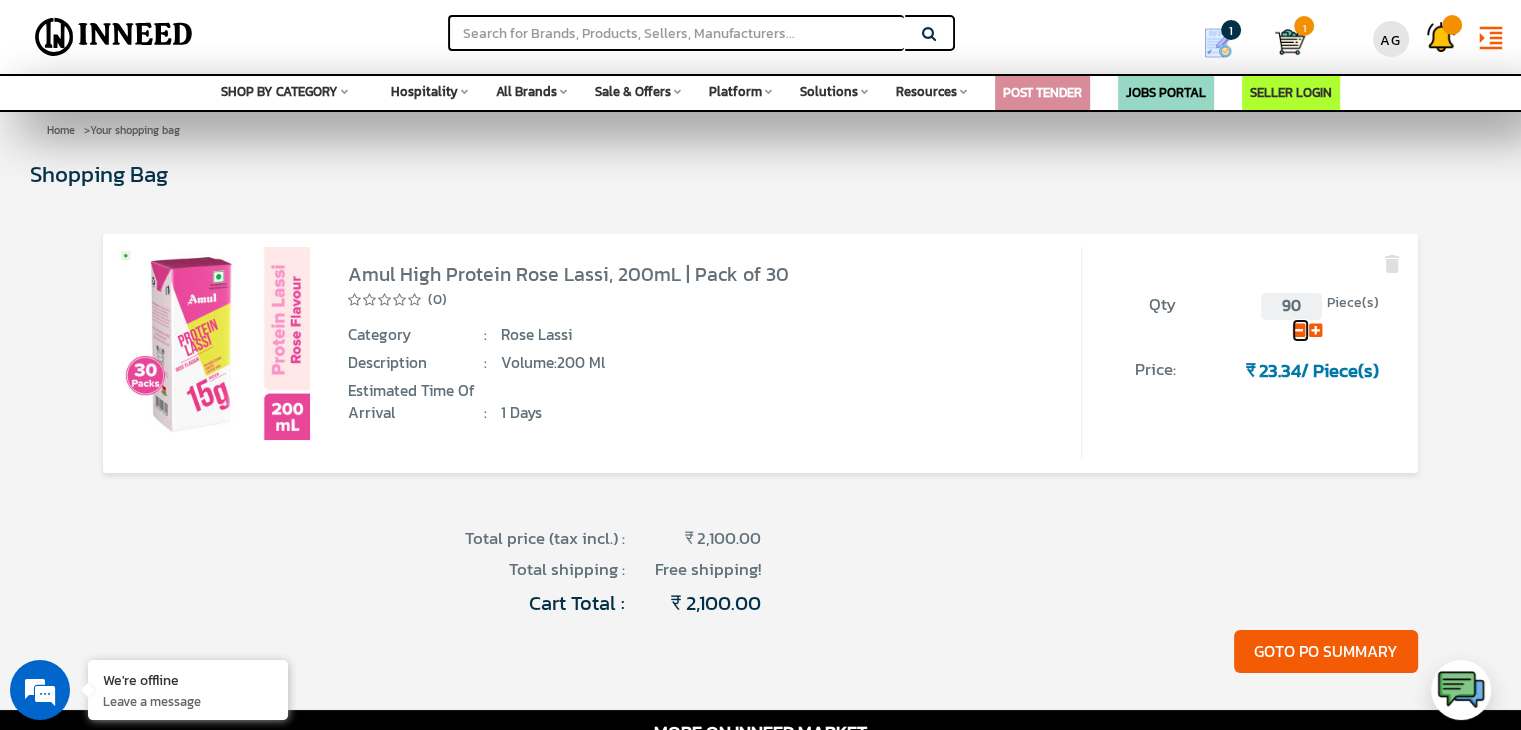 click at bounding box center [1298, 330] 